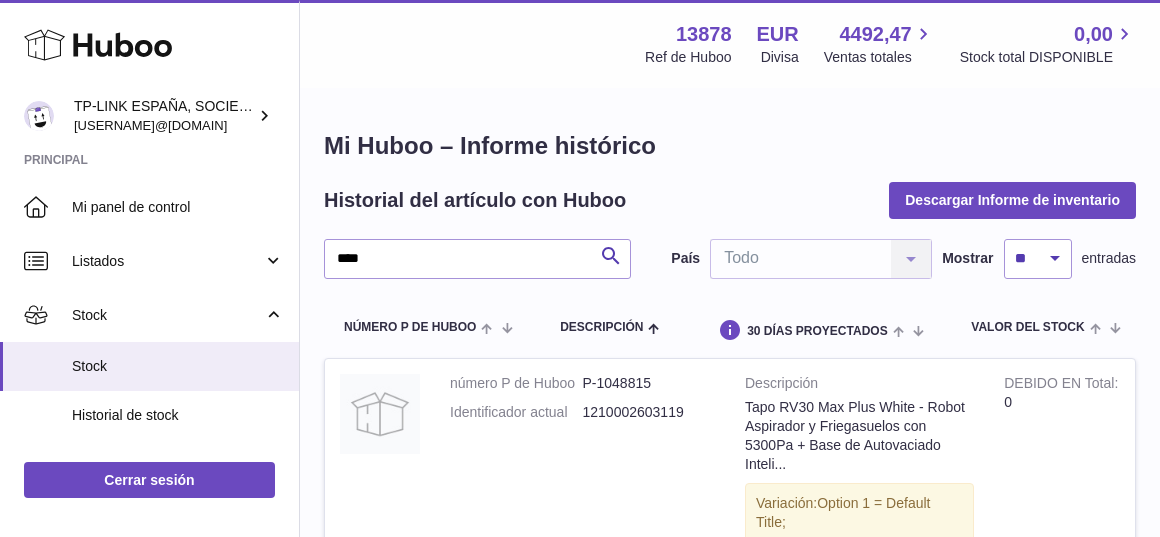 scroll, scrollTop: 111, scrollLeft: 0, axis: vertical 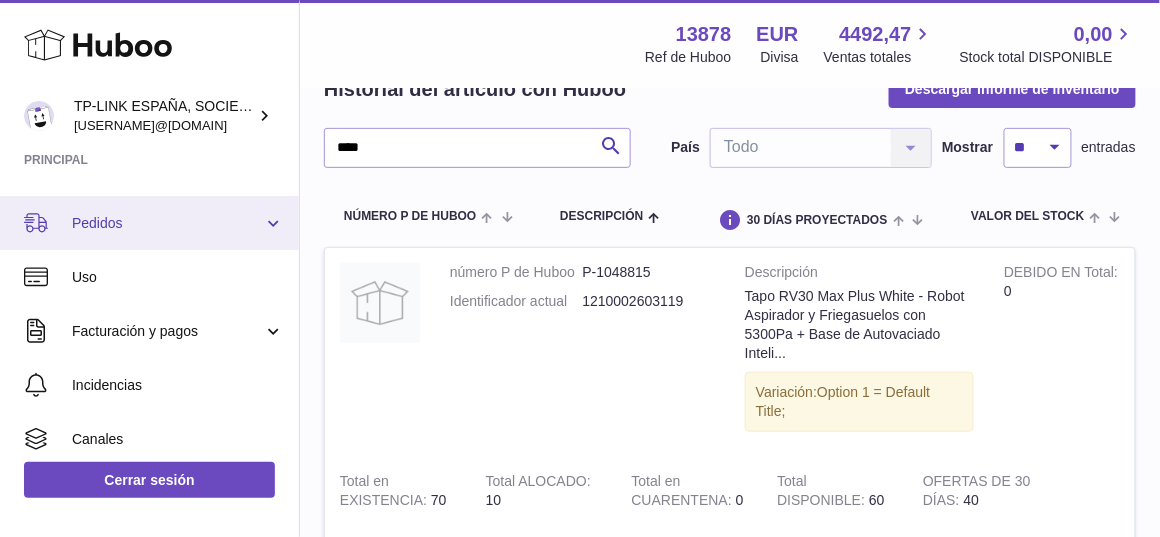 click on "Pedidos" at bounding box center (149, 223) 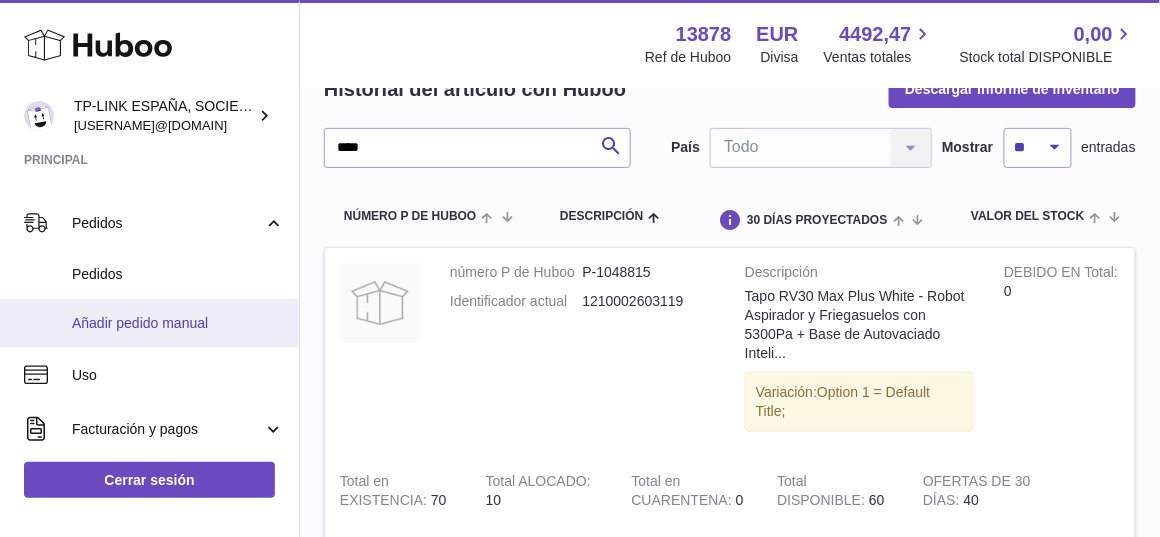 click on "Añadir pedido manual" at bounding box center [178, 323] 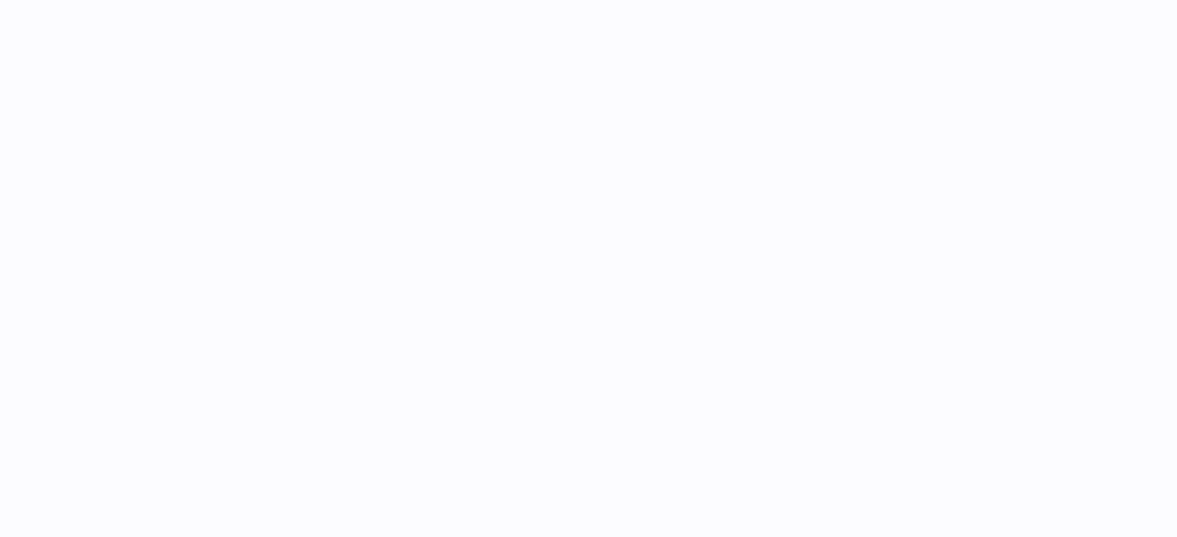 scroll, scrollTop: 0, scrollLeft: 0, axis: both 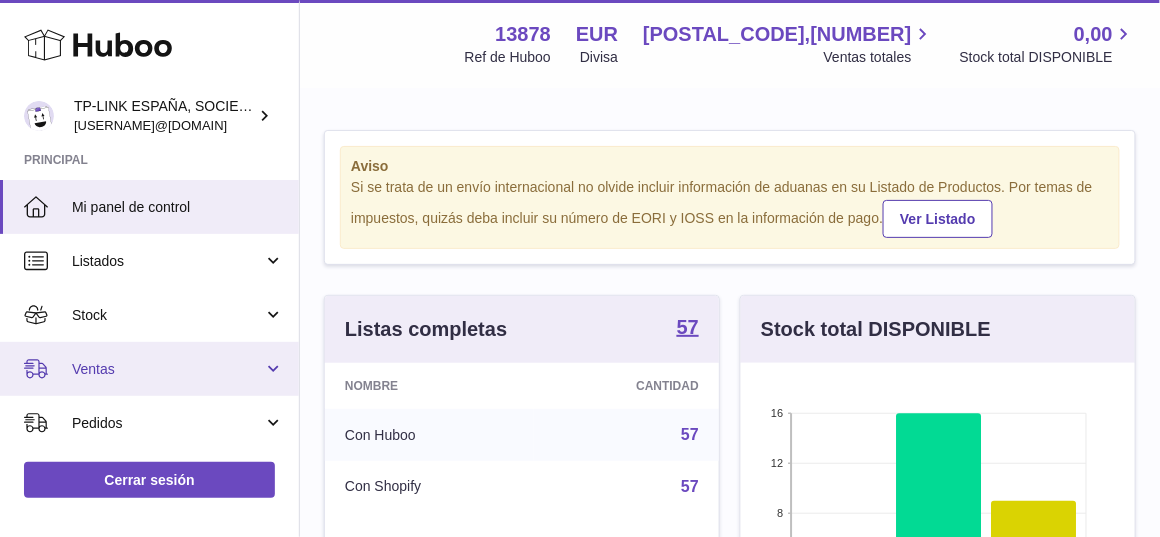click on "Ventas" at bounding box center [149, 369] 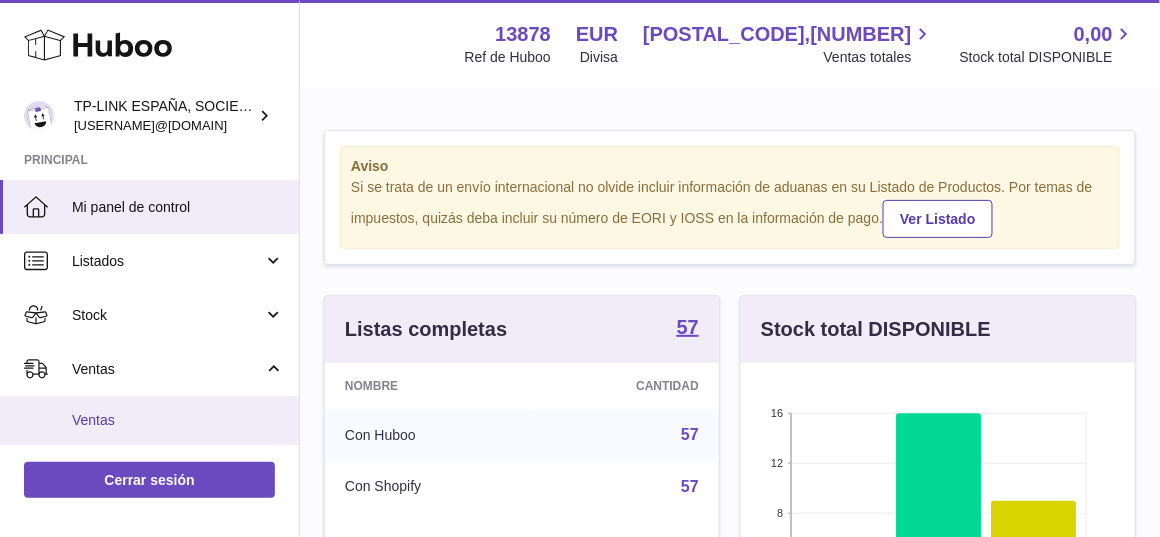 click on "Ventas" at bounding box center [178, 420] 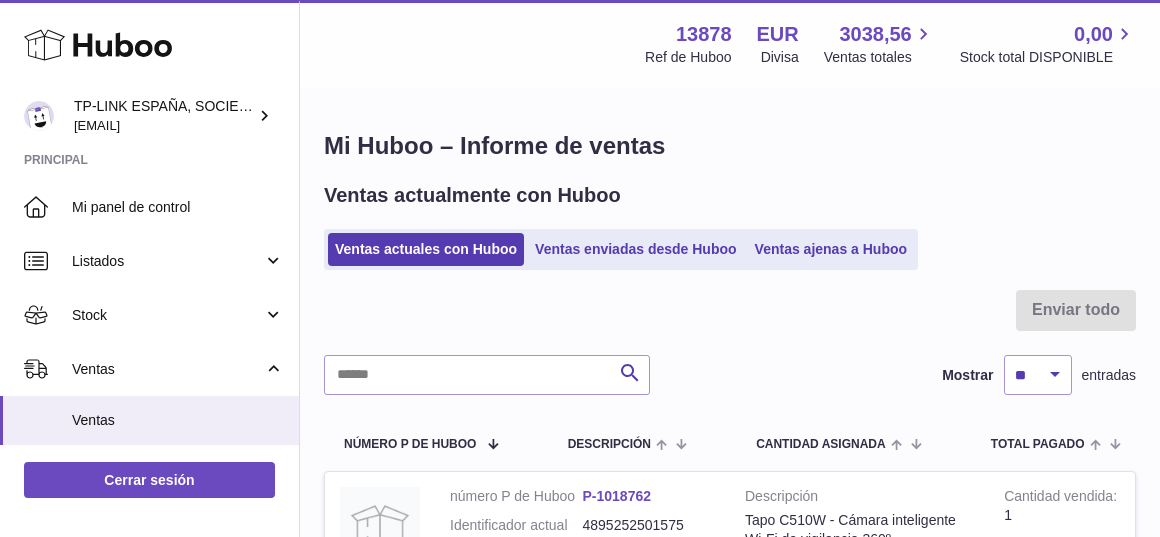 scroll, scrollTop: 0, scrollLeft: 0, axis: both 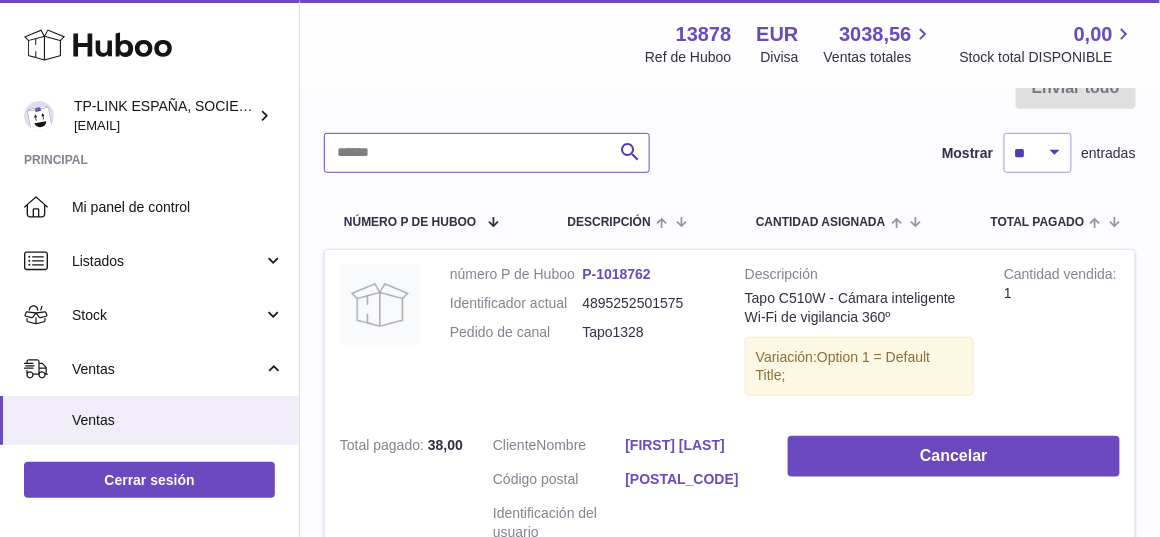 click at bounding box center (487, 153) 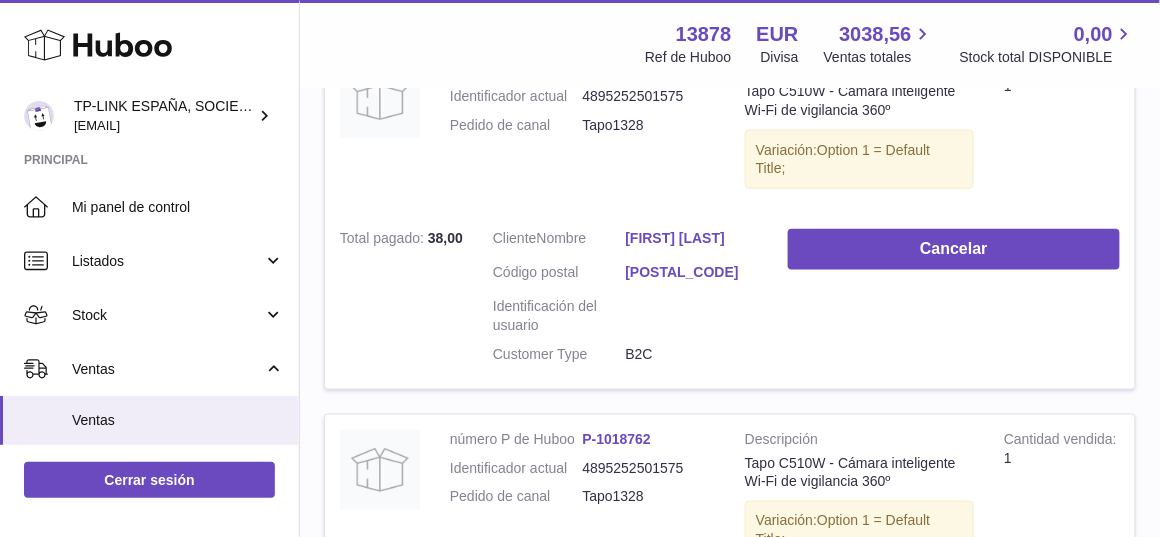 scroll, scrollTop: 444, scrollLeft: 0, axis: vertical 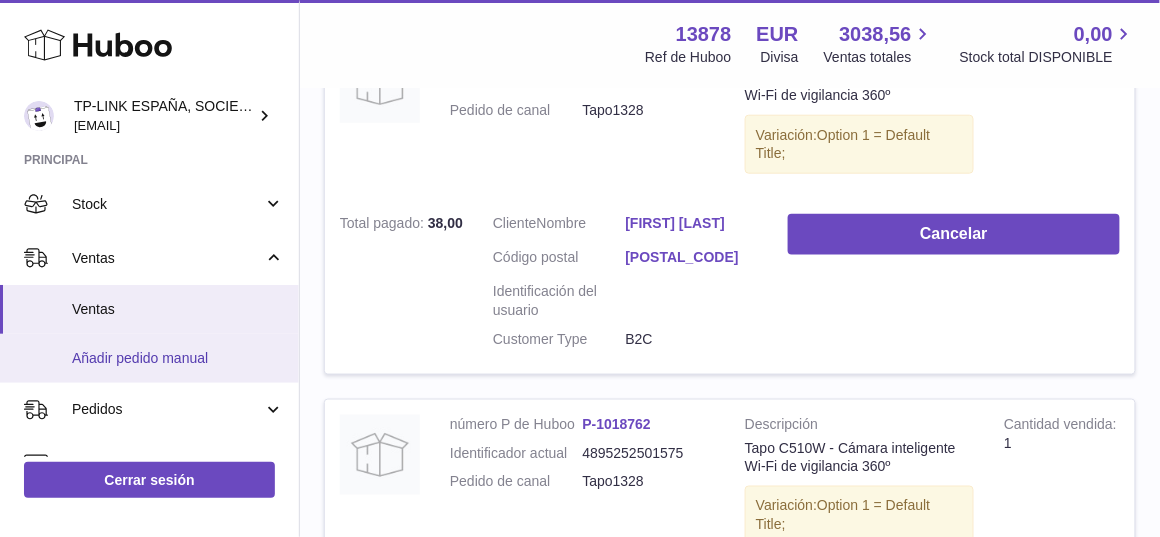 click on "Añadir pedido manual" at bounding box center (178, 358) 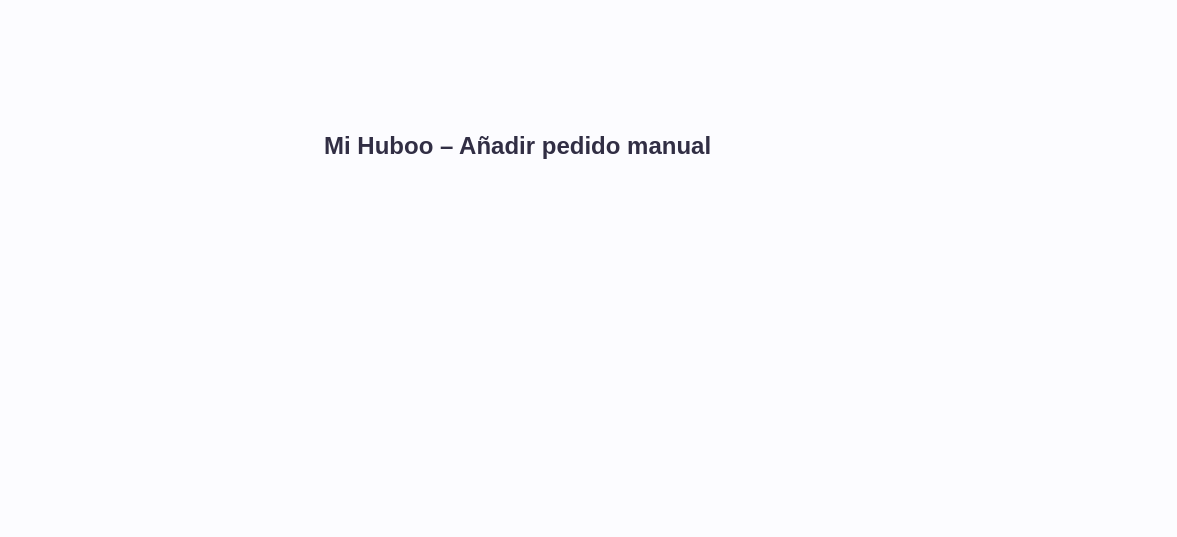 scroll, scrollTop: 0, scrollLeft: 0, axis: both 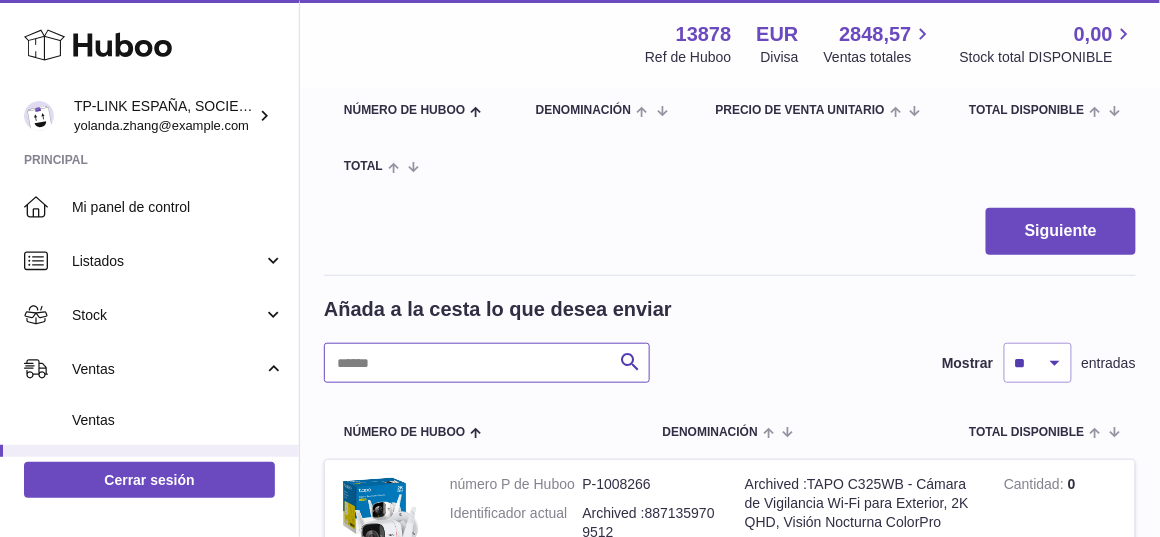 click at bounding box center [487, 363] 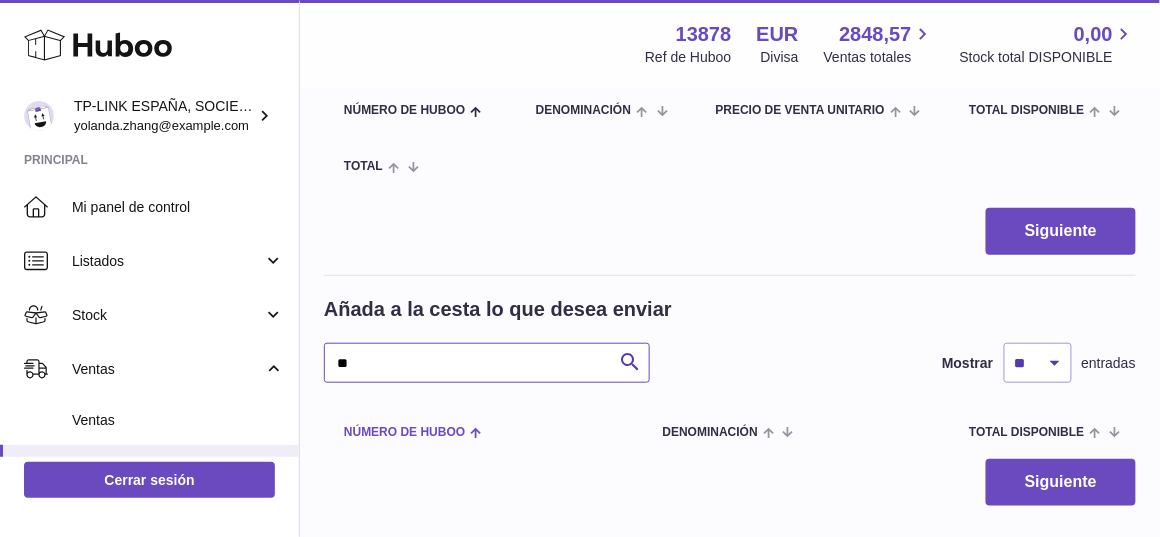 type on "*" 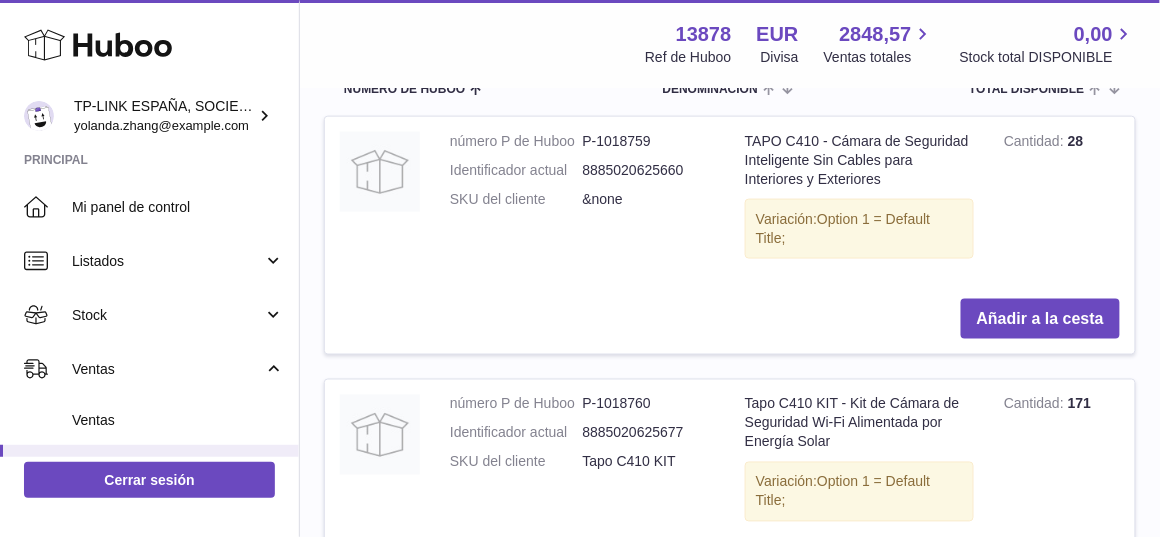 scroll, scrollTop: 666, scrollLeft: 0, axis: vertical 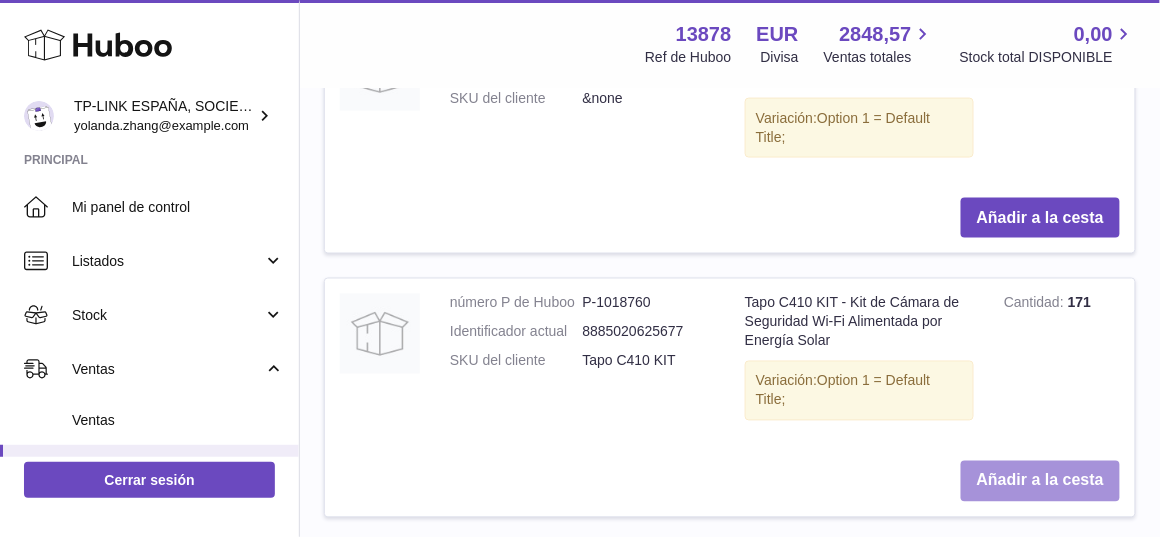 type on "****" 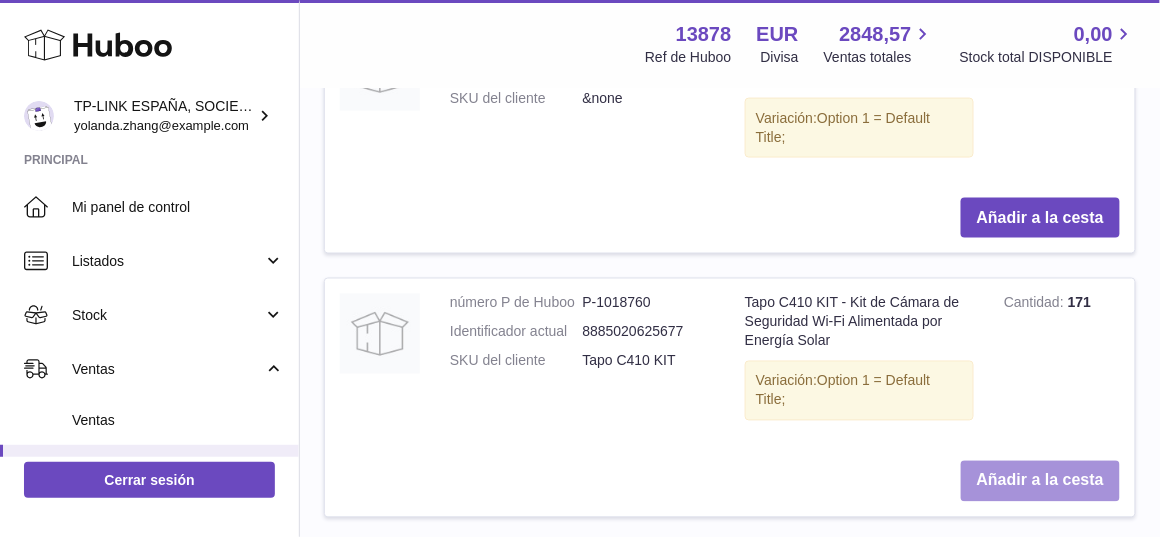click on "Añadir a la cesta" at bounding box center [1040, 481] 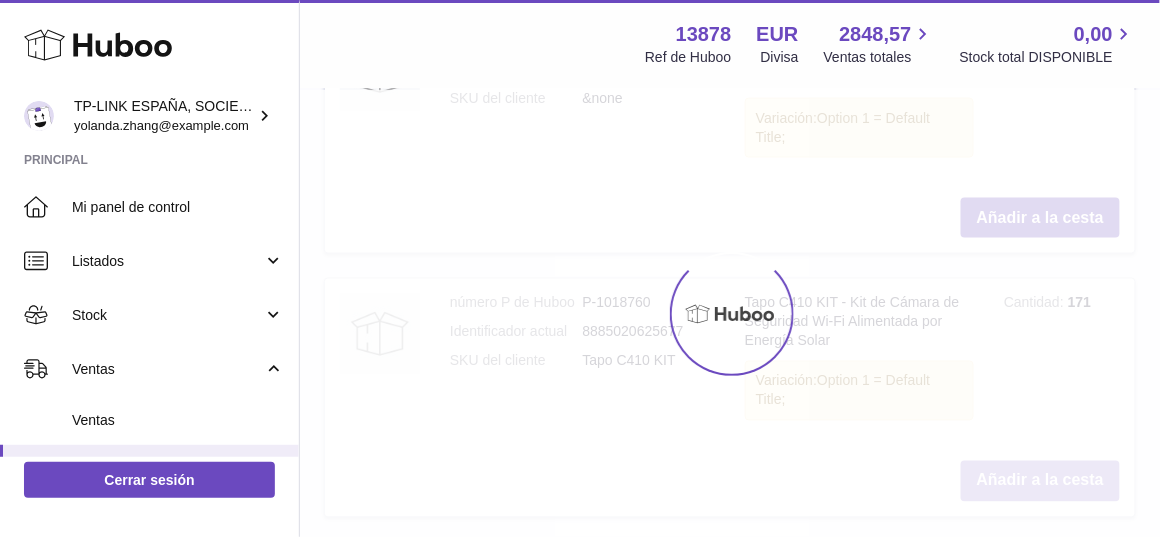 scroll, scrollTop: 950, scrollLeft: 0, axis: vertical 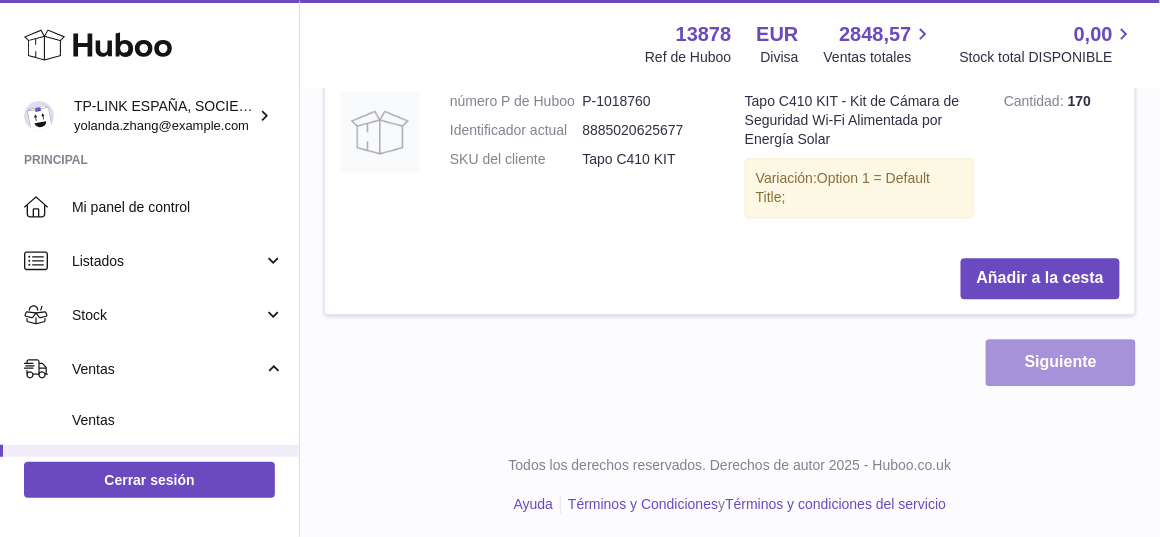 click on "Siguiente" at bounding box center (1061, 362) 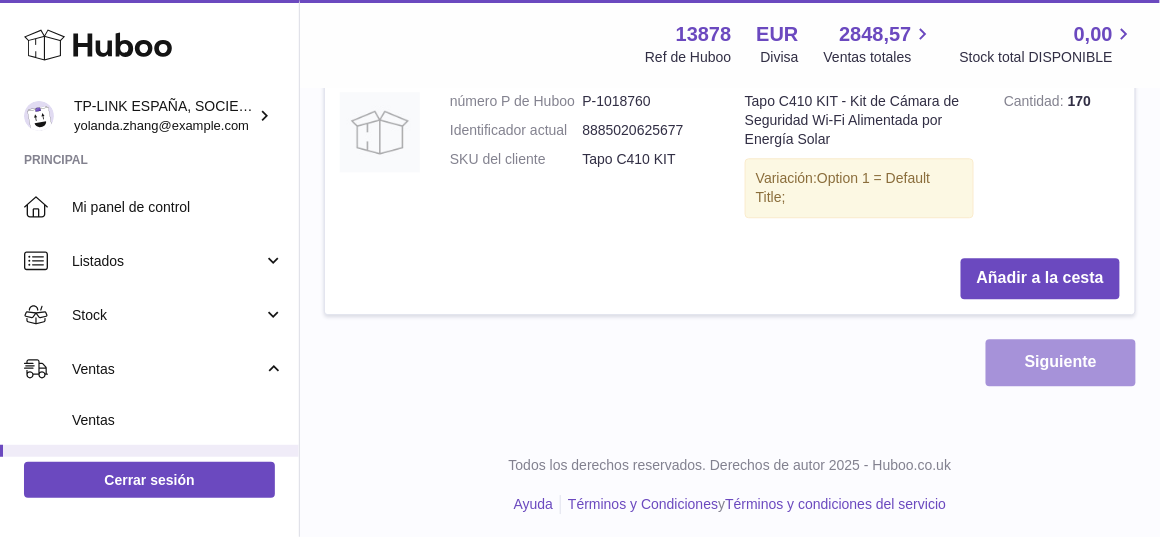 scroll, scrollTop: 0, scrollLeft: 0, axis: both 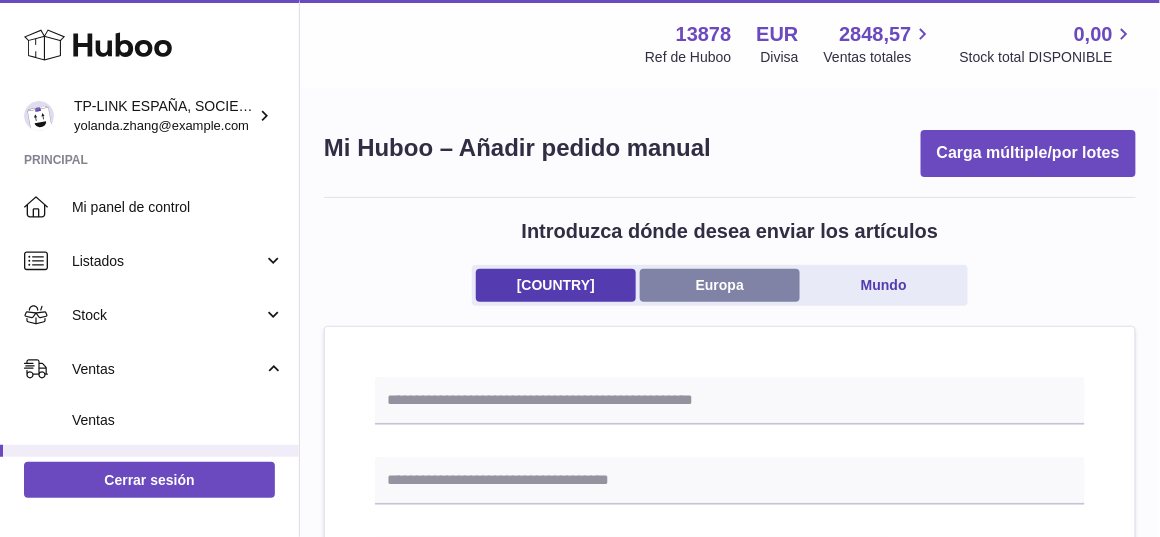 click on "Europa" at bounding box center [720, 285] 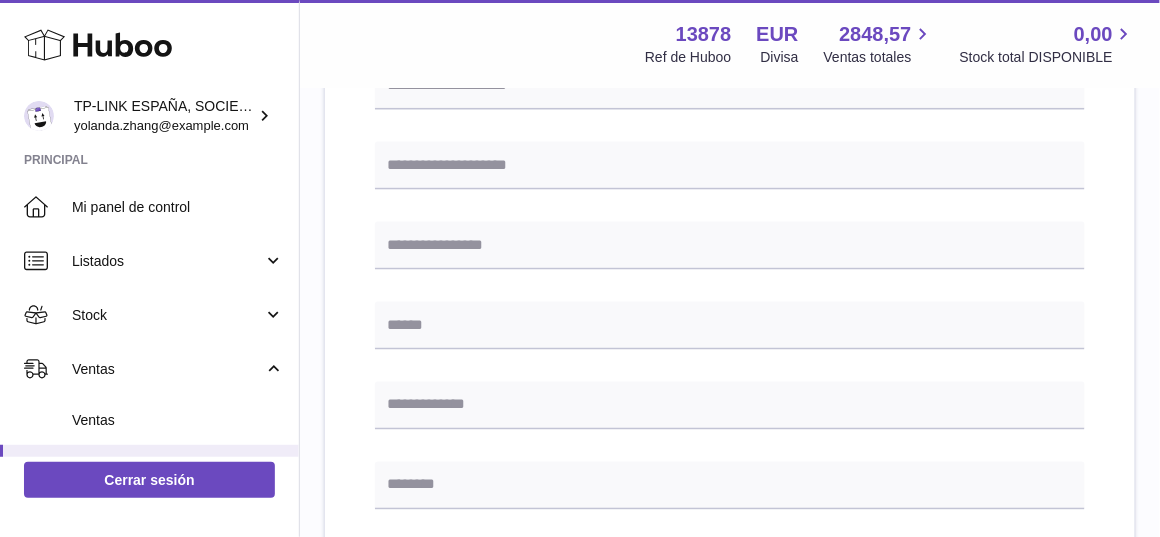 scroll, scrollTop: 0, scrollLeft: 0, axis: both 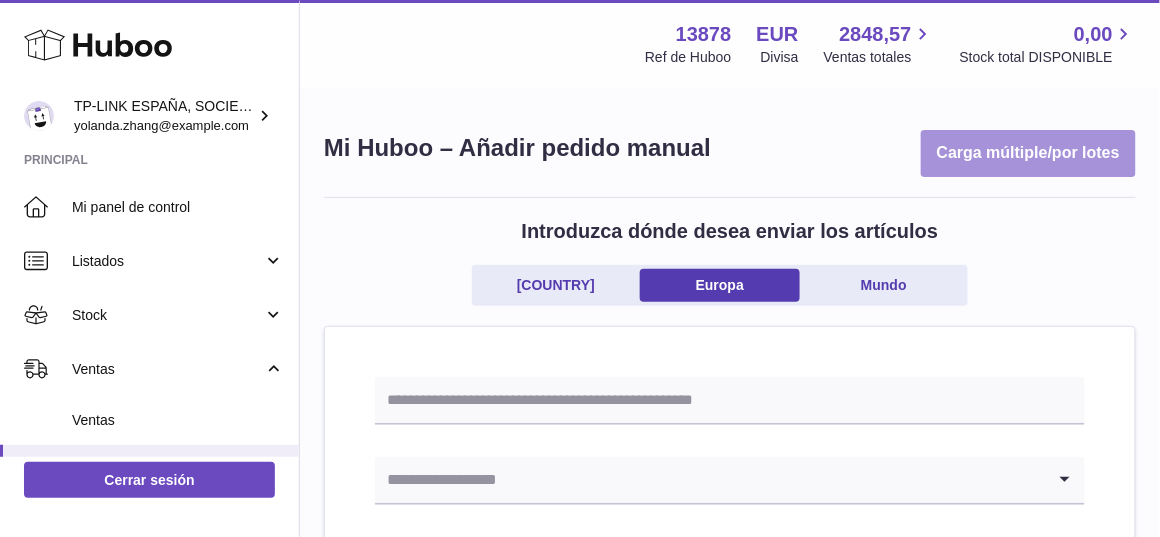 click on "Carga múltiple/por lotes" at bounding box center [1028, 153] 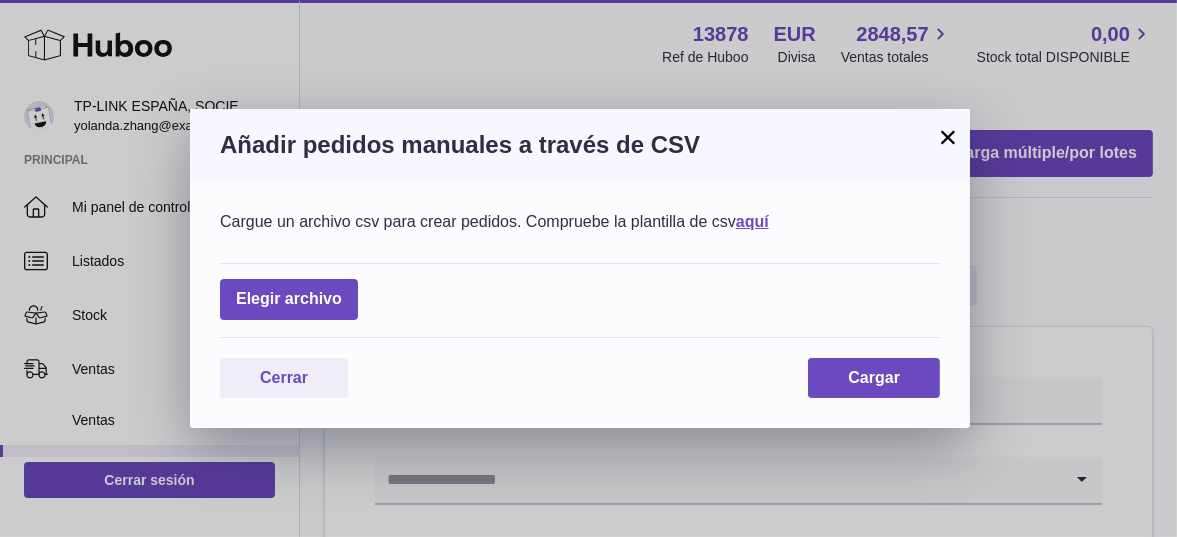 click on "×" at bounding box center (948, 137) 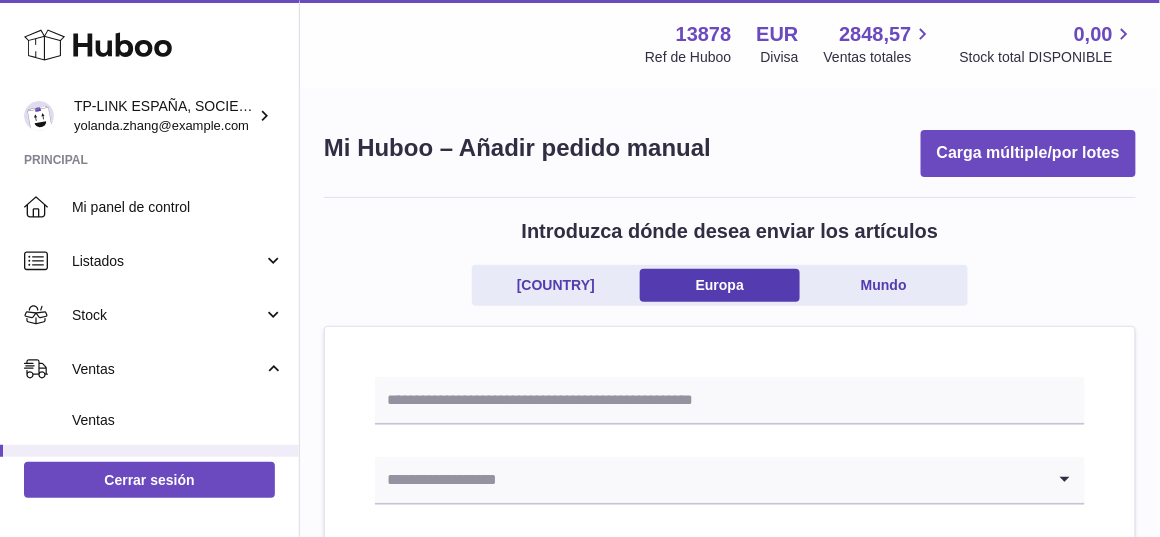 scroll, scrollTop: 1154, scrollLeft: 0, axis: vertical 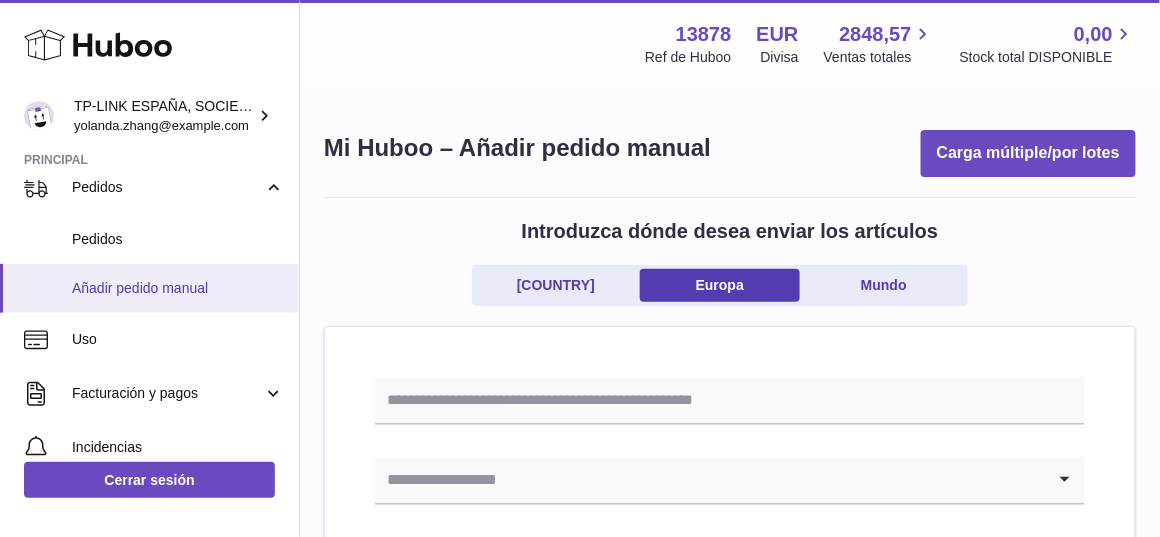 click on "Añadir pedido manual" at bounding box center (178, 288) 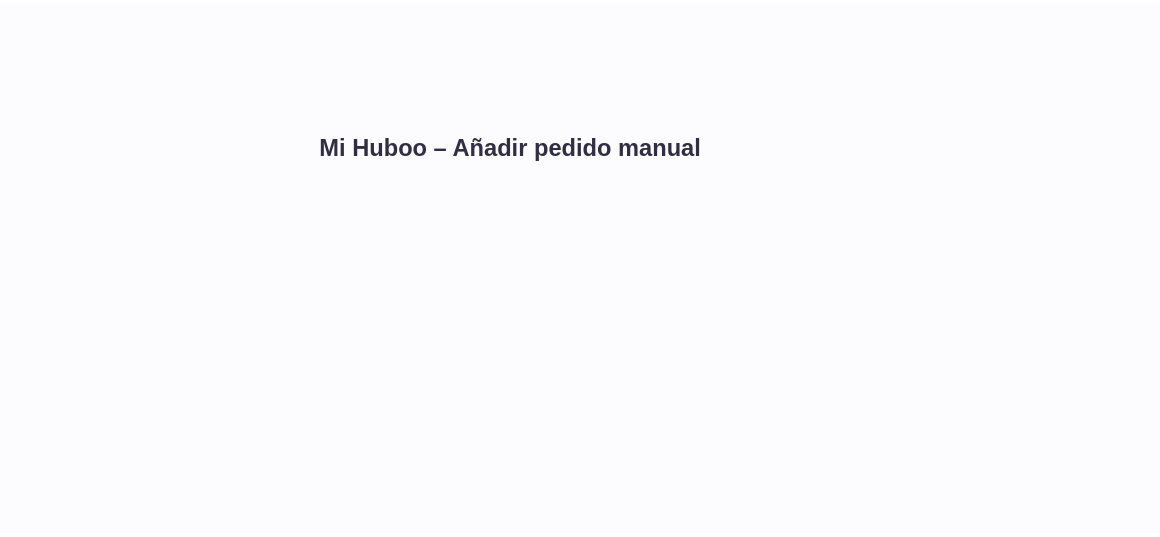 scroll, scrollTop: 0, scrollLeft: 0, axis: both 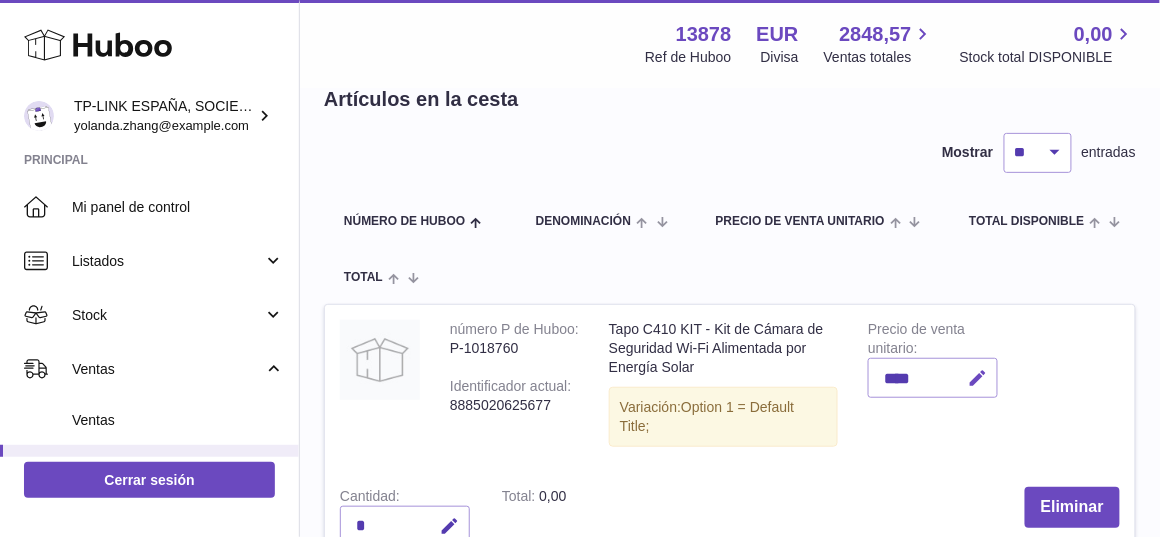 click at bounding box center (977, 378) 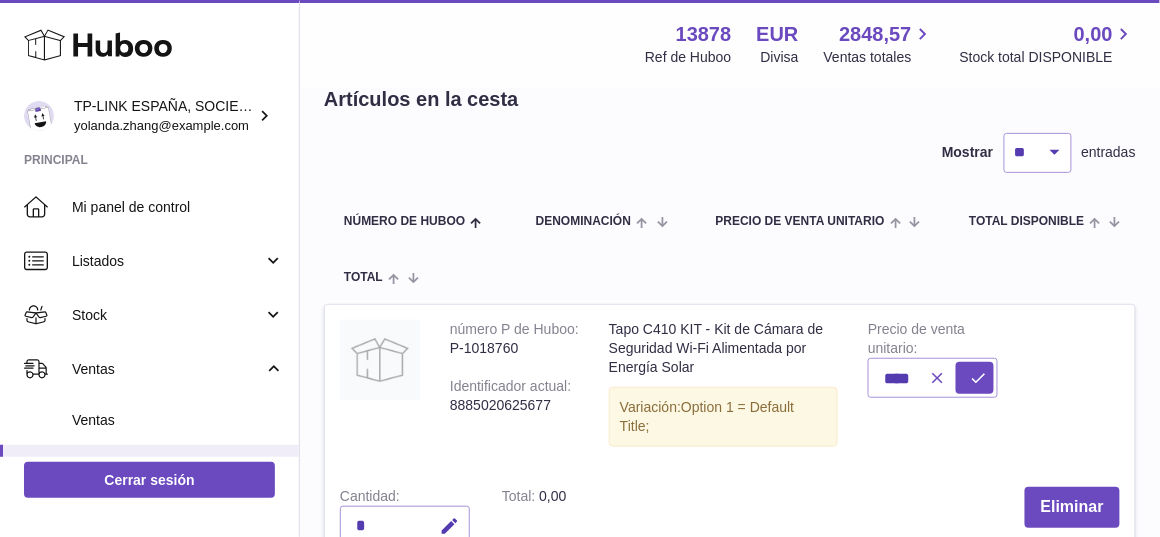click at bounding box center (937, 378) 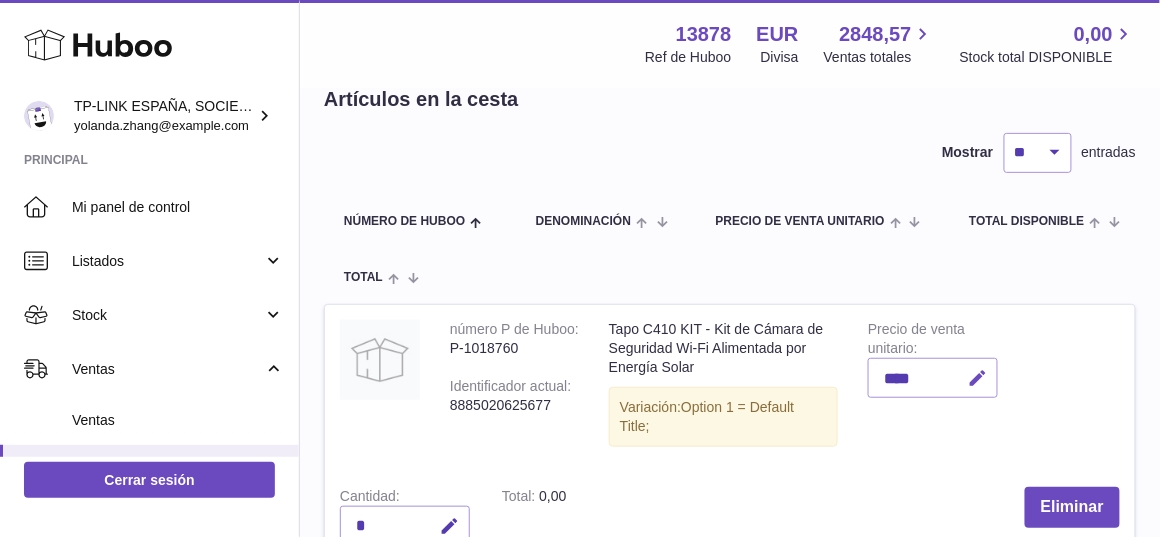 click at bounding box center [977, 378] 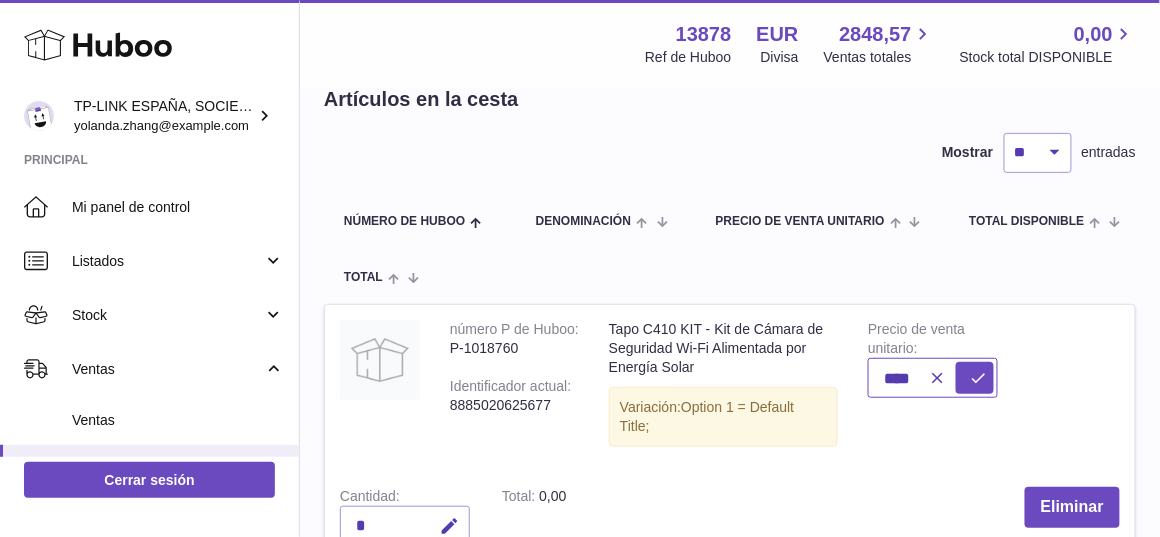 scroll, scrollTop: 222, scrollLeft: 0, axis: vertical 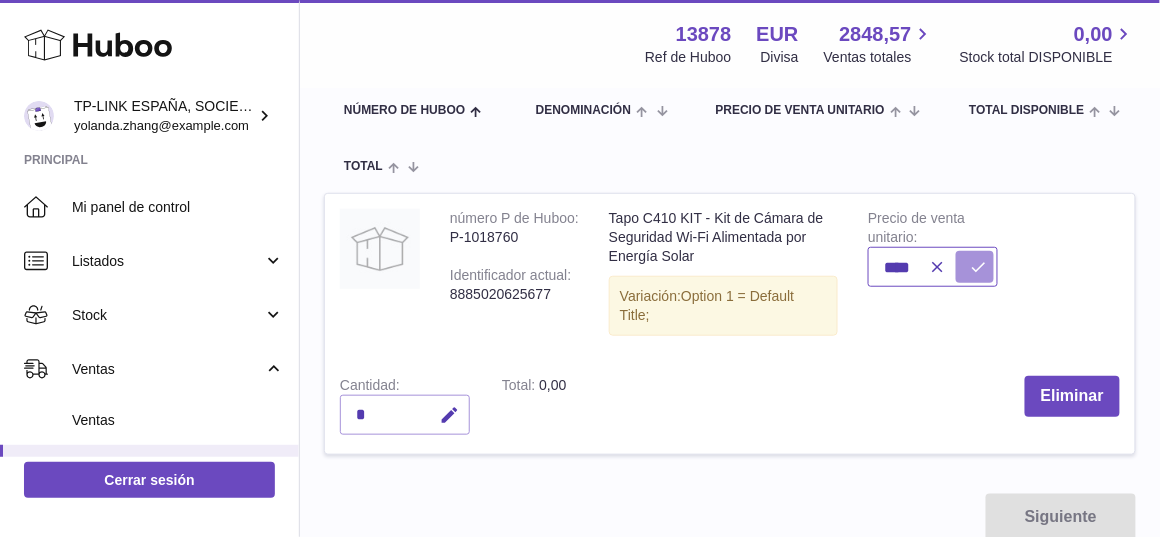 type on "****" 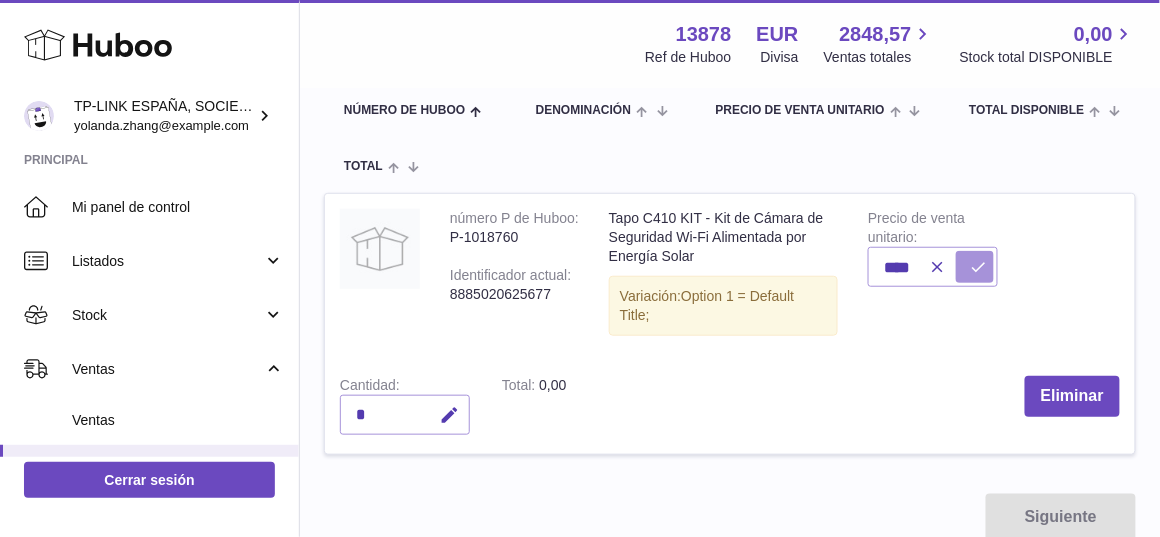 click at bounding box center [978, 267] 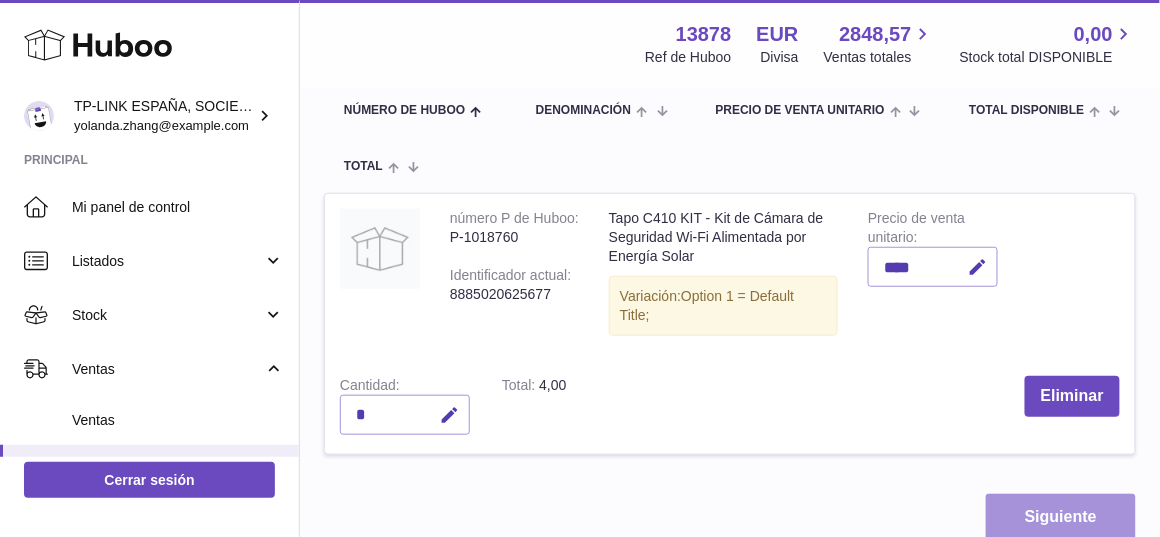 click on "Siguiente" at bounding box center [1061, 517] 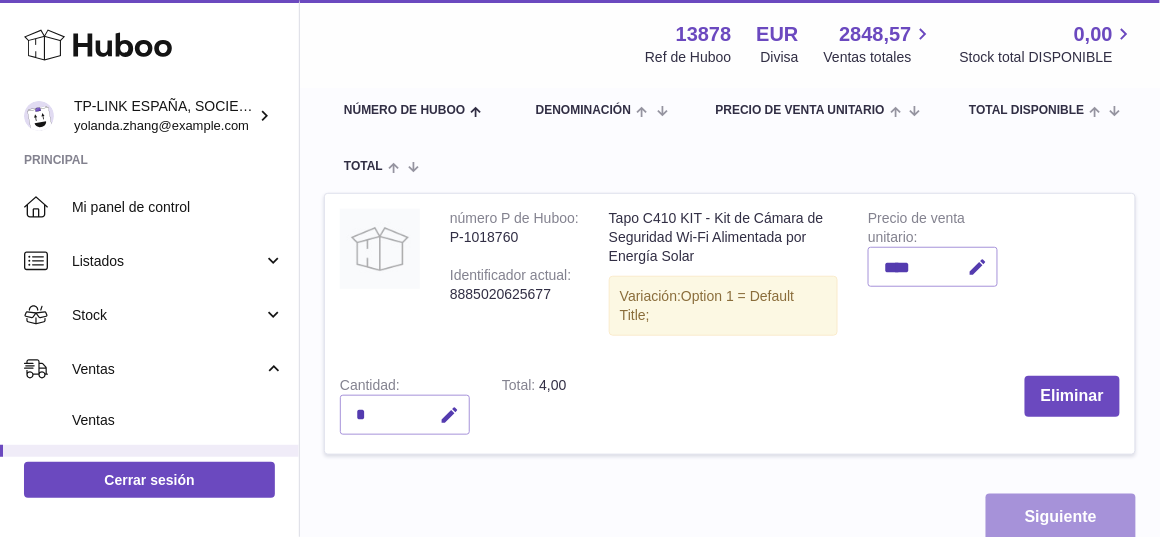 scroll, scrollTop: 0, scrollLeft: 0, axis: both 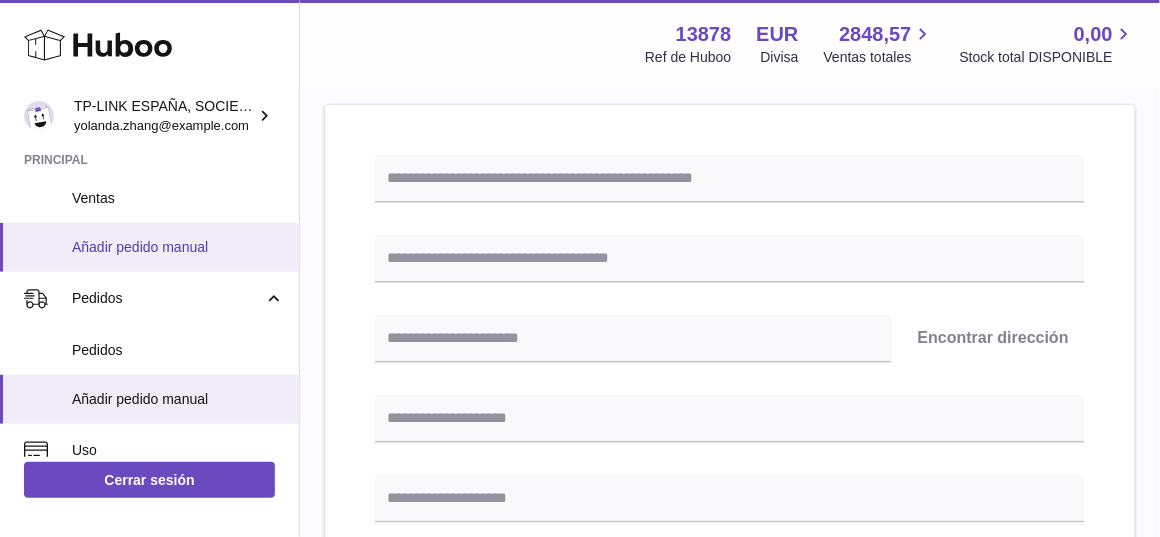 click on "Añadir pedido manual" at bounding box center [178, 247] 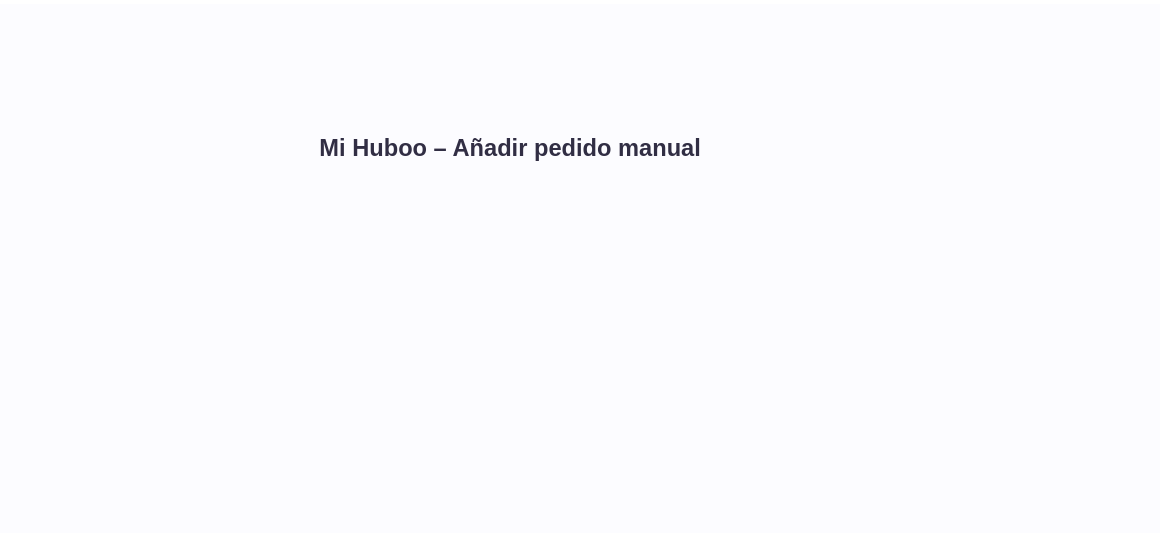 scroll, scrollTop: 0, scrollLeft: 0, axis: both 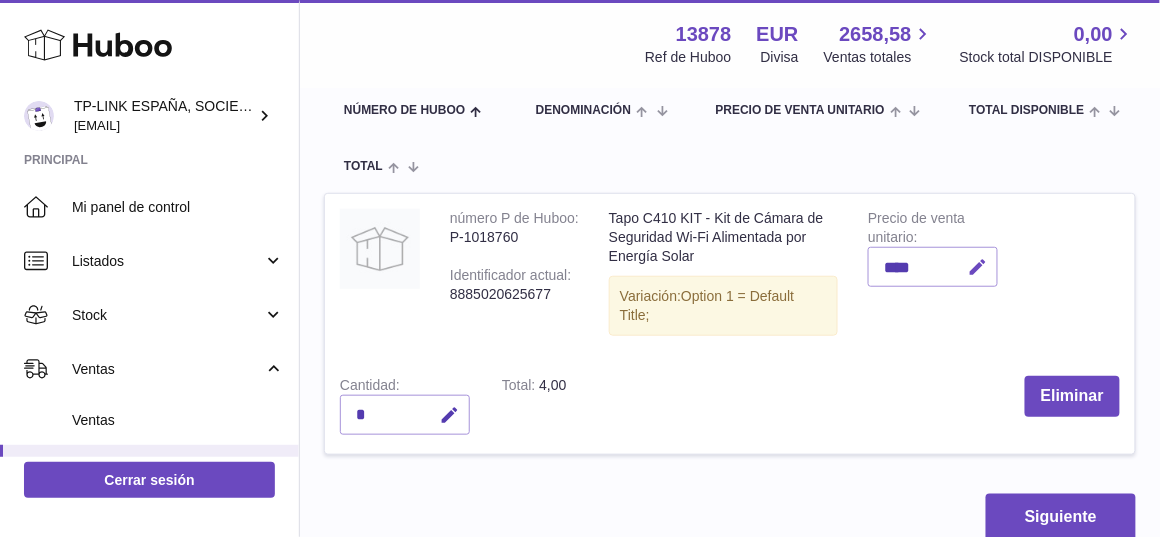 click at bounding box center [977, 267] 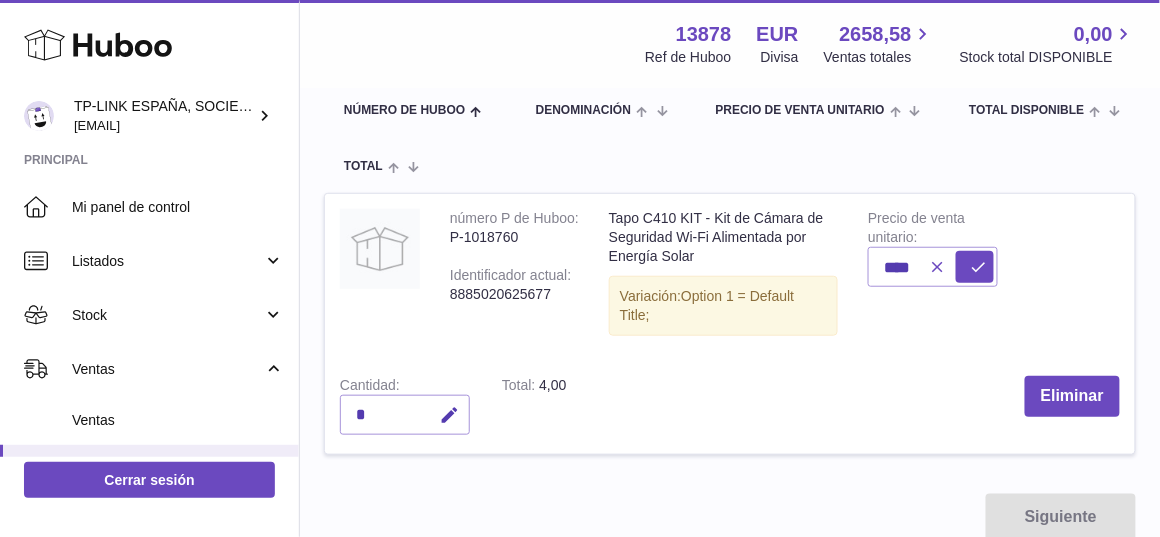 click at bounding box center (937, 267) 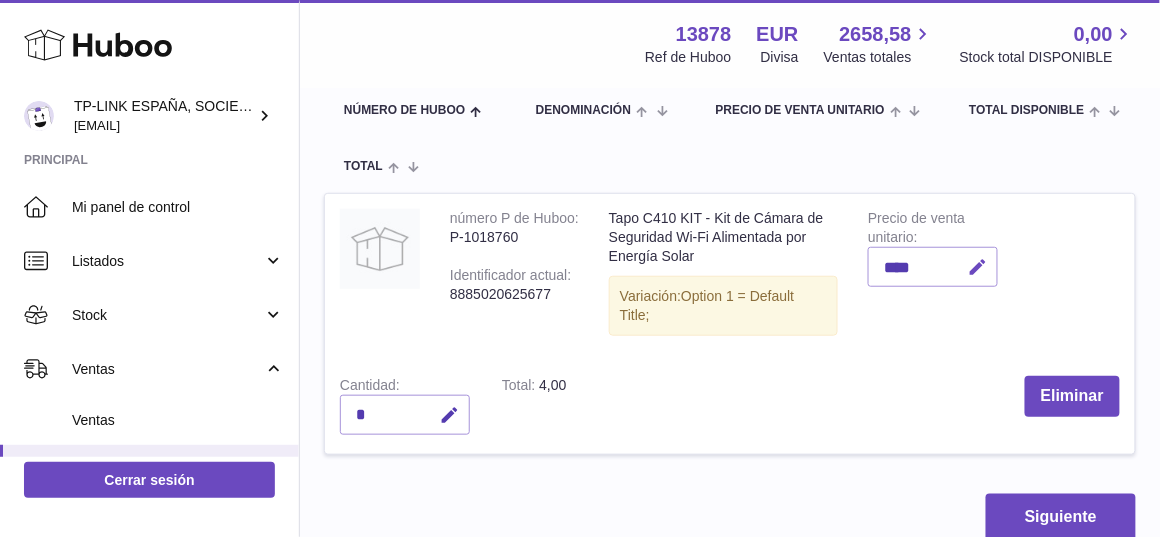 click at bounding box center [977, 267] 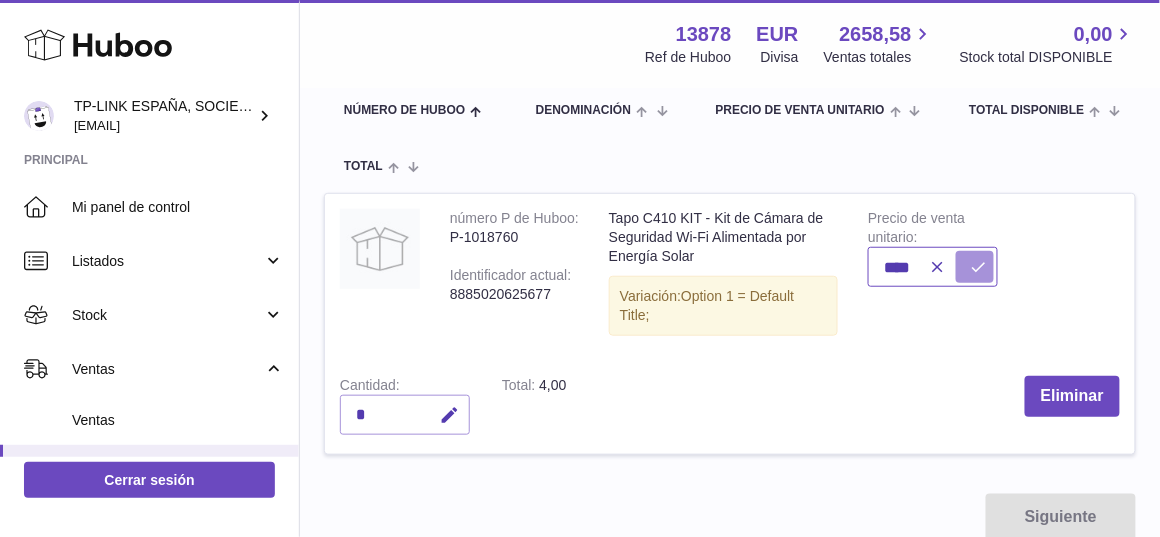 type on "****" 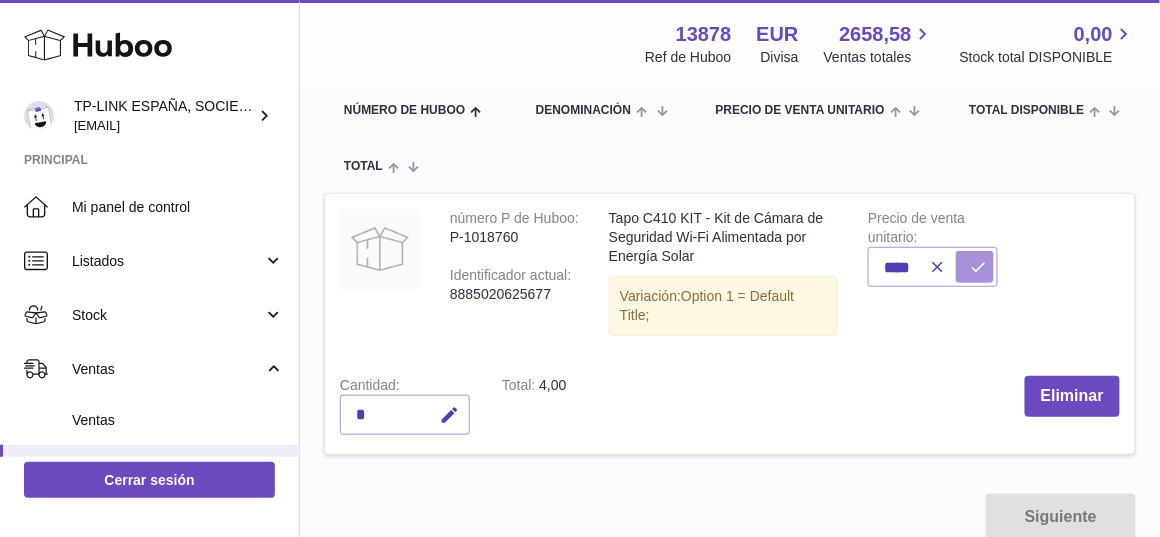 click at bounding box center (978, 267) 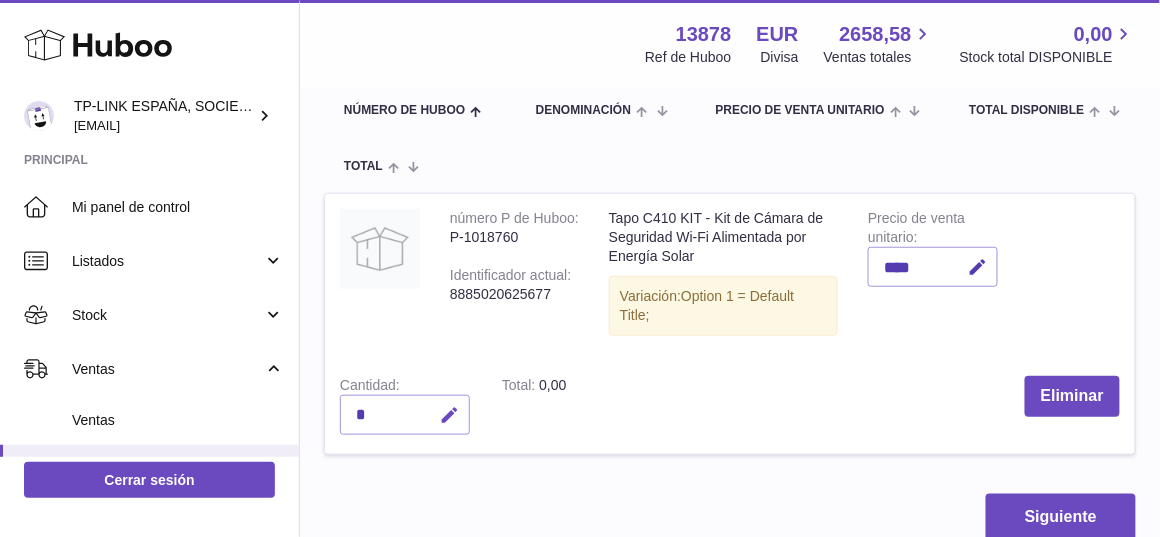 click at bounding box center (449, 415) 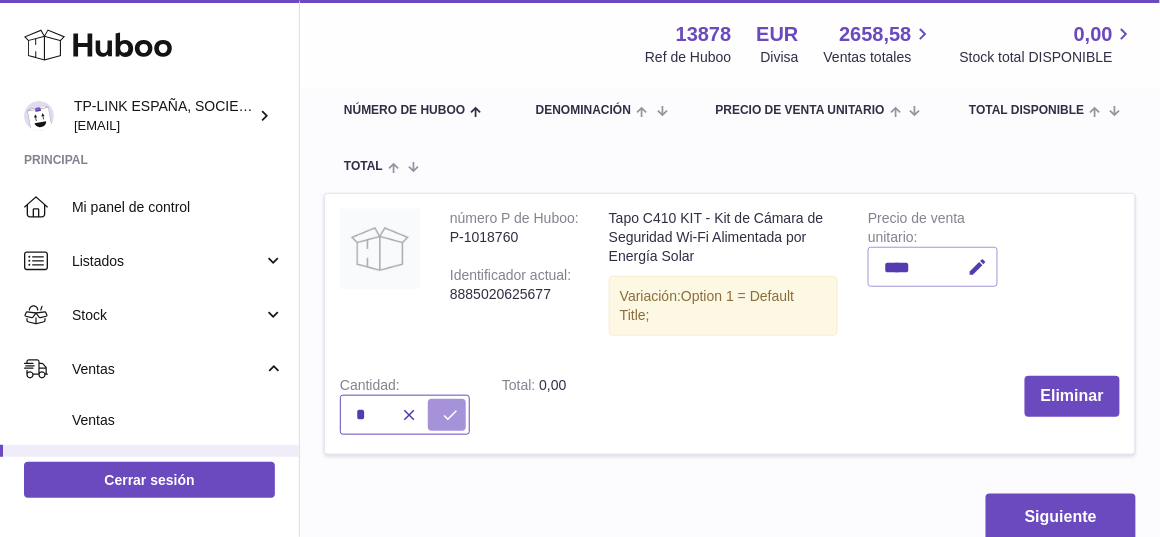 type on "*" 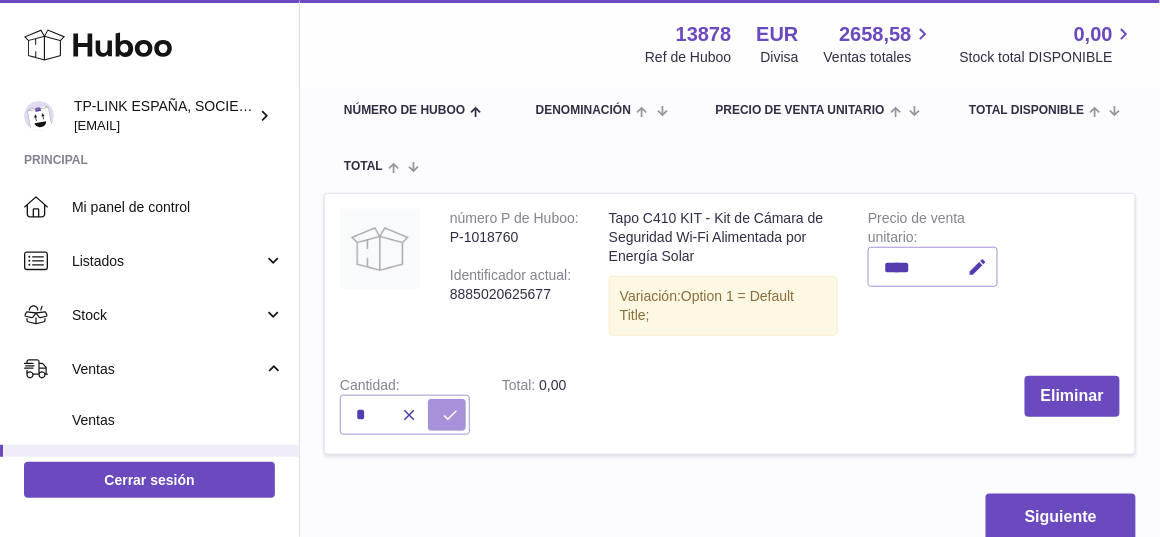 click at bounding box center (450, 415) 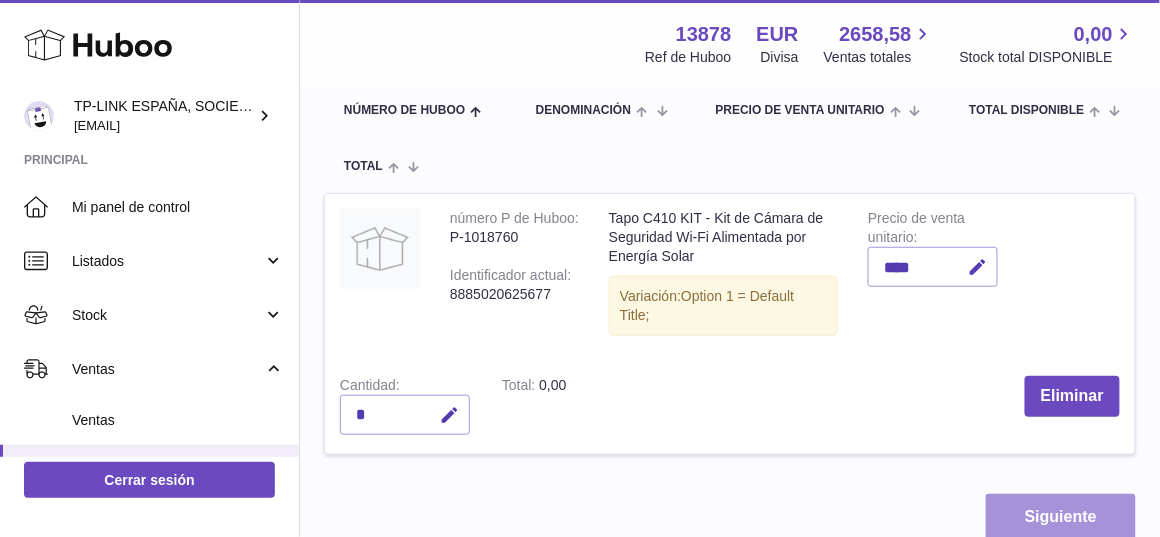 click on "Siguiente" at bounding box center (1061, 517) 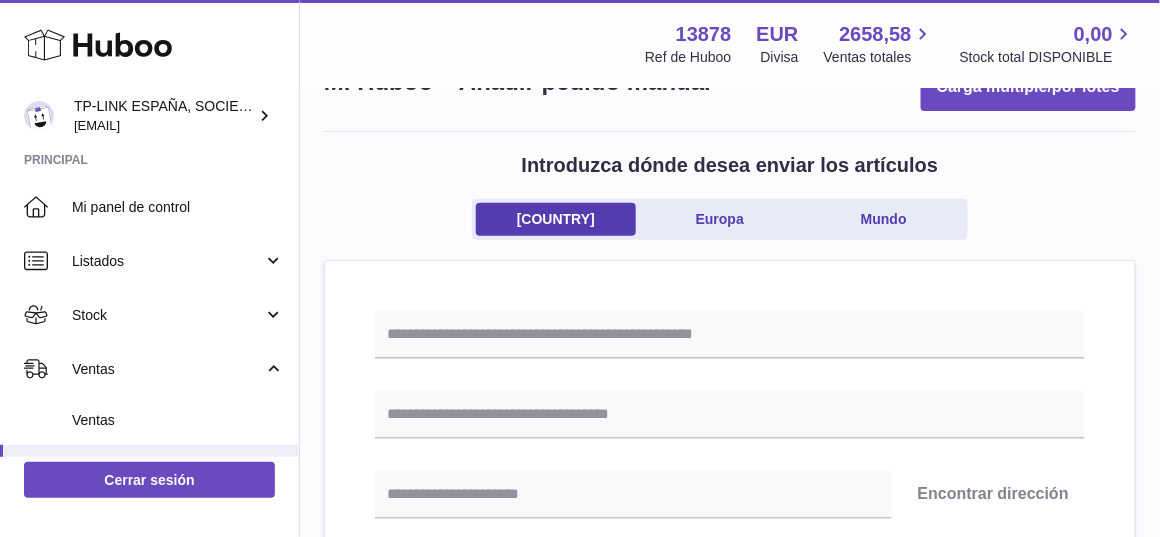scroll, scrollTop: 111, scrollLeft: 0, axis: vertical 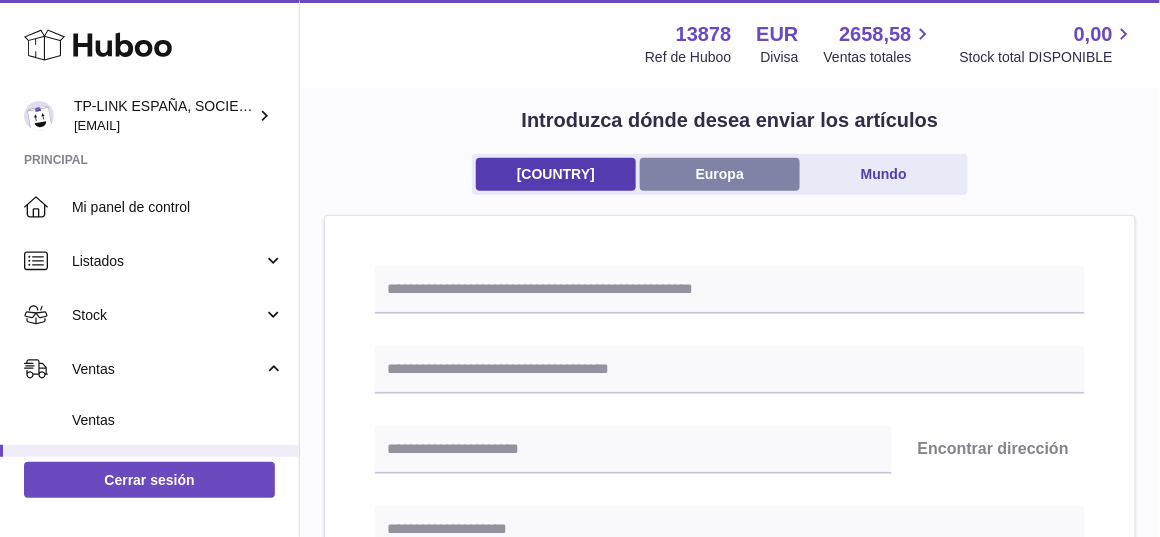 click on "Europa" at bounding box center (720, 174) 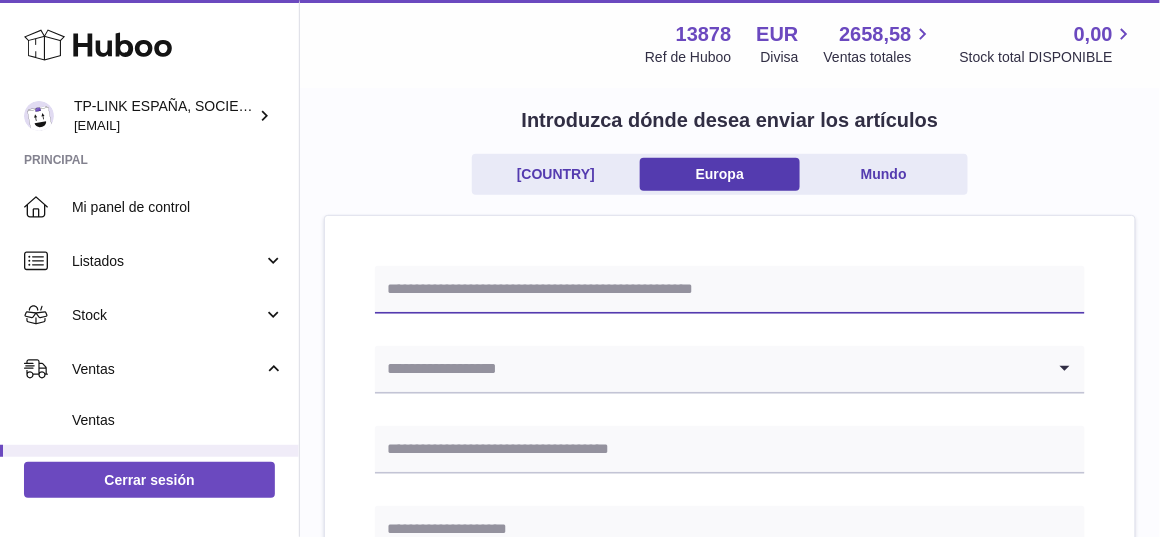 click at bounding box center (730, 290) 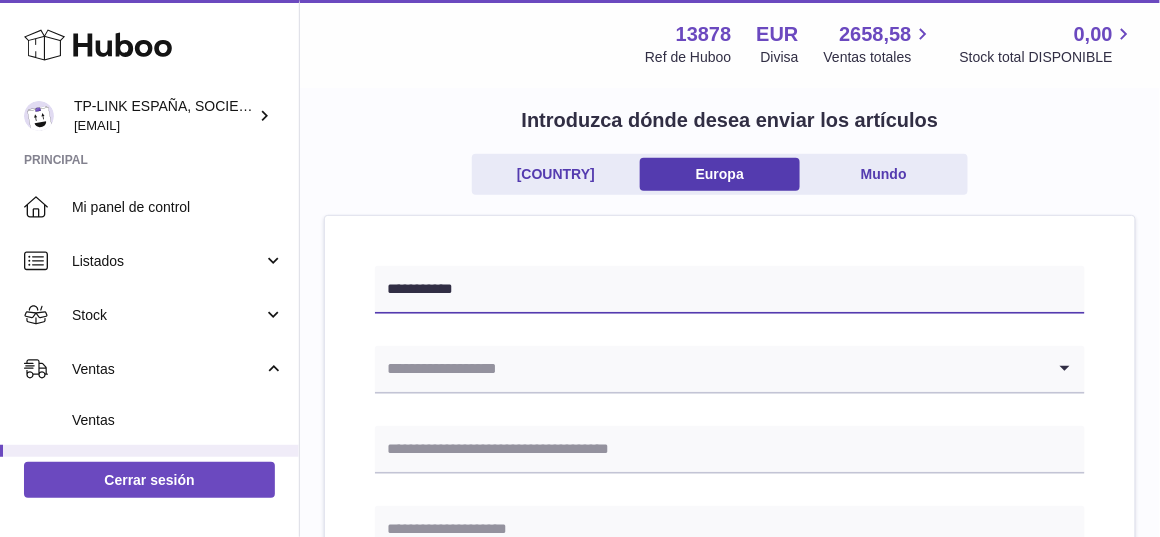 click on "**********" at bounding box center [730, 290] 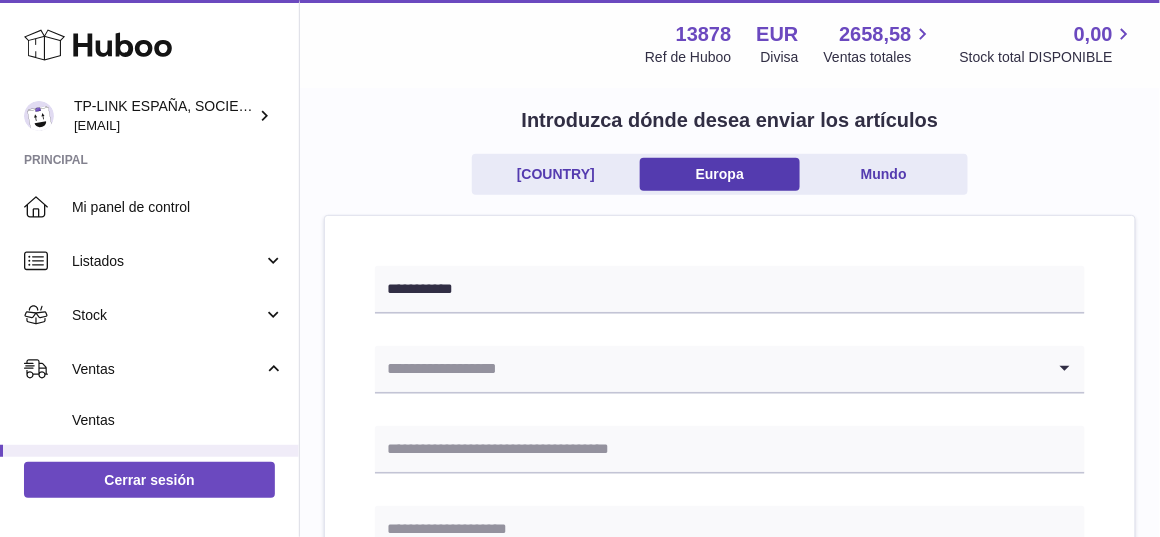 drag, startPoint x: 443, startPoint y: 359, endPoint x: 456, endPoint y: 358, distance: 13.038404 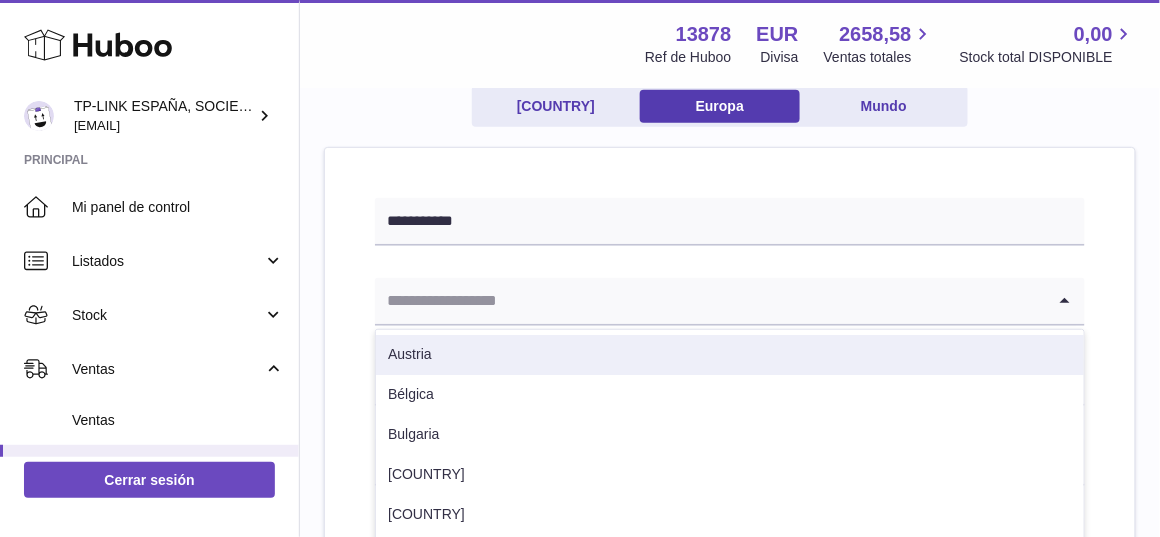scroll, scrollTop: 222, scrollLeft: 0, axis: vertical 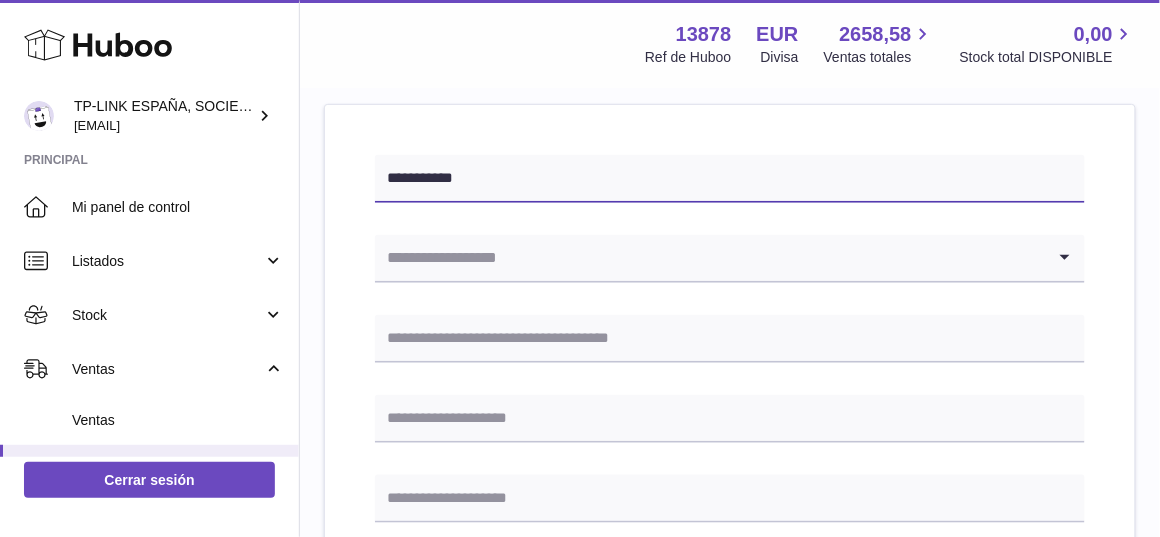 click on "**********" at bounding box center [730, 179] 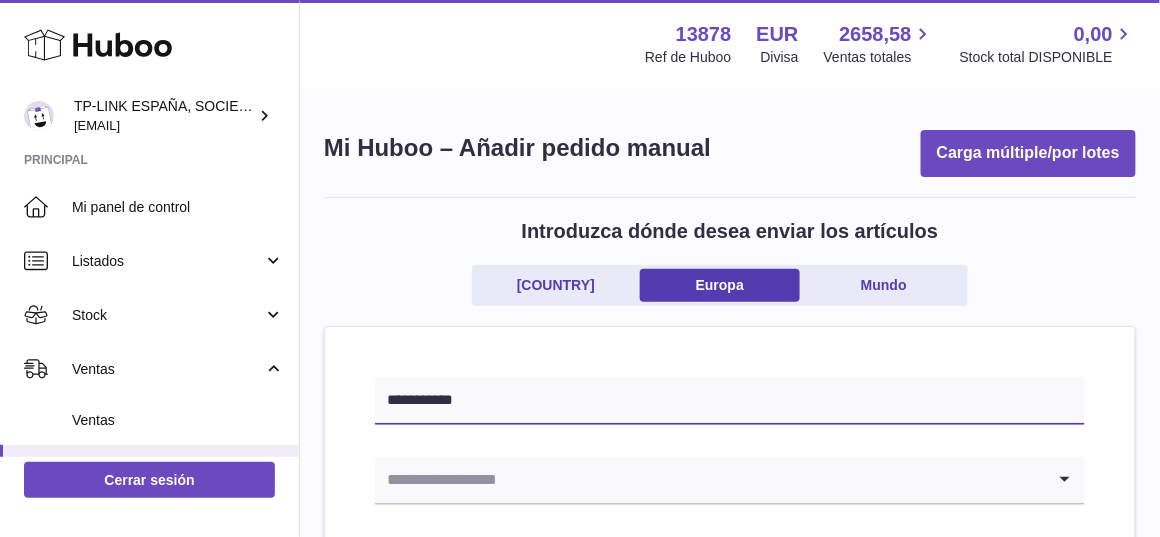 scroll, scrollTop: 222, scrollLeft: 0, axis: vertical 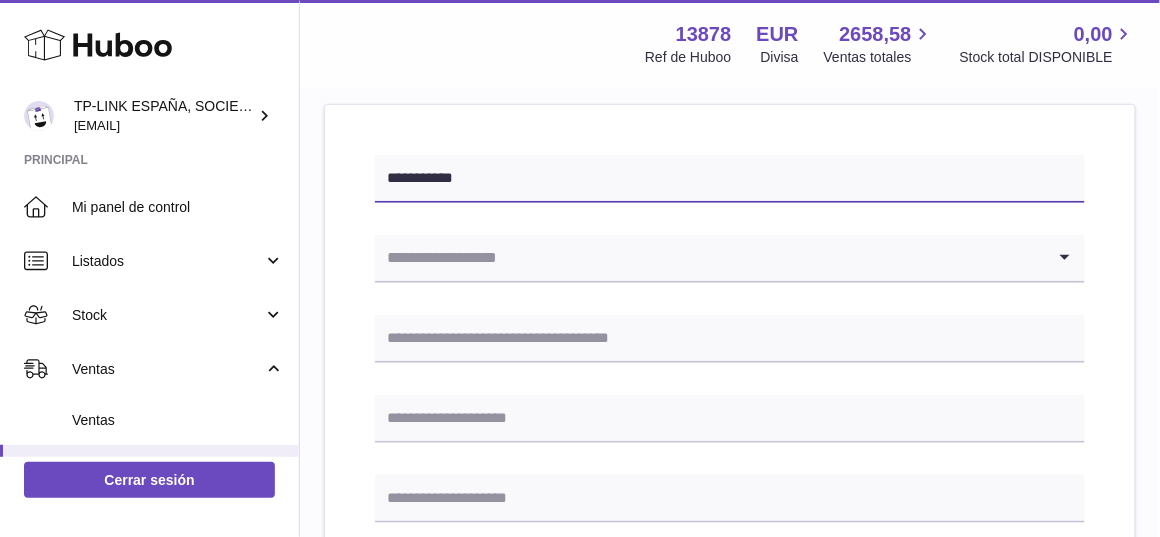 type on "**********" 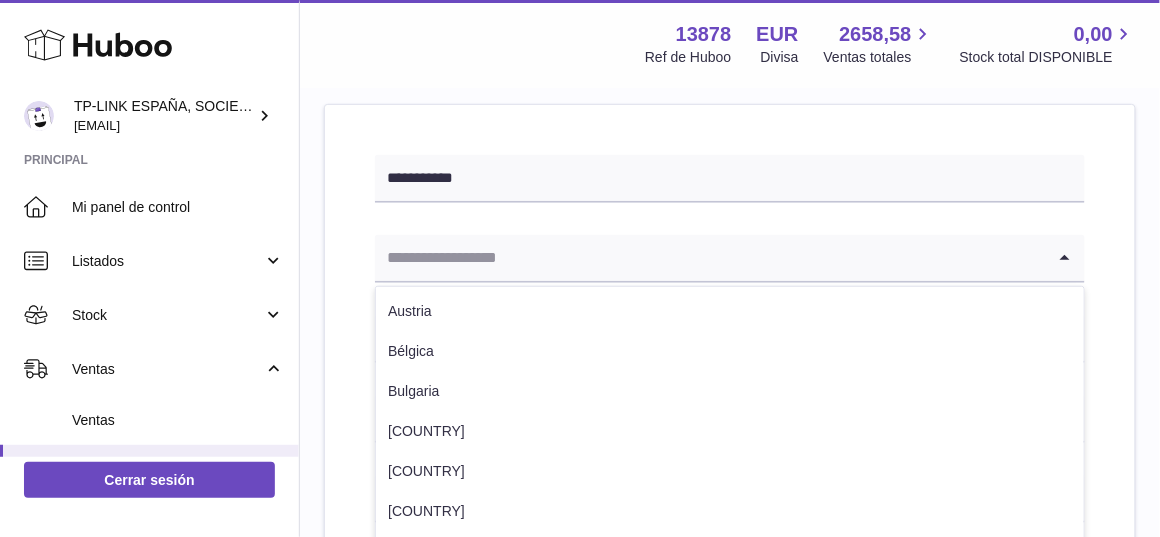 click at bounding box center [710, 258] 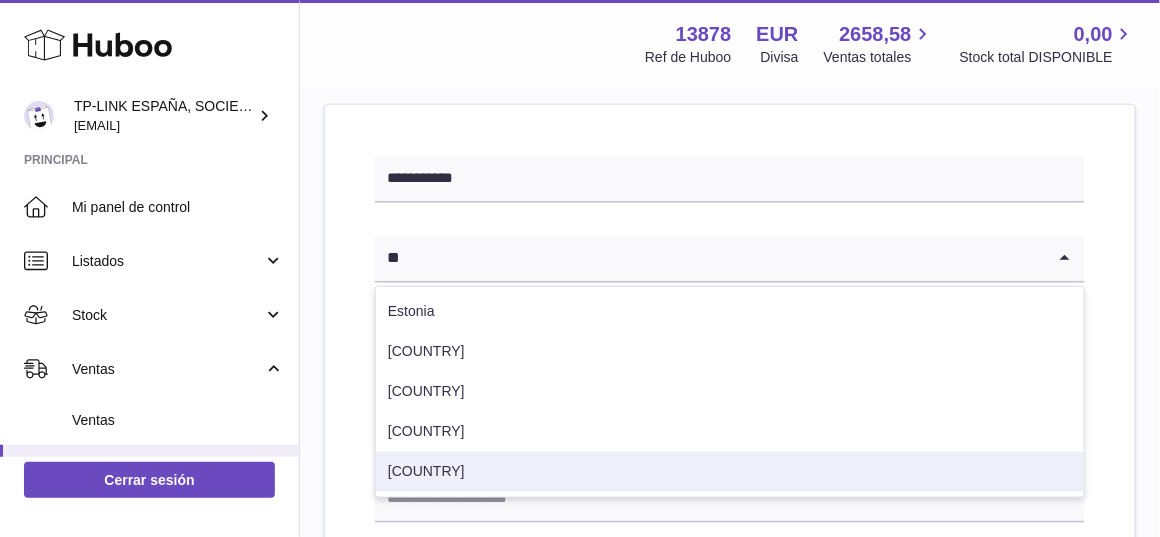 click on "[COUNTRY]" at bounding box center (730, 472) 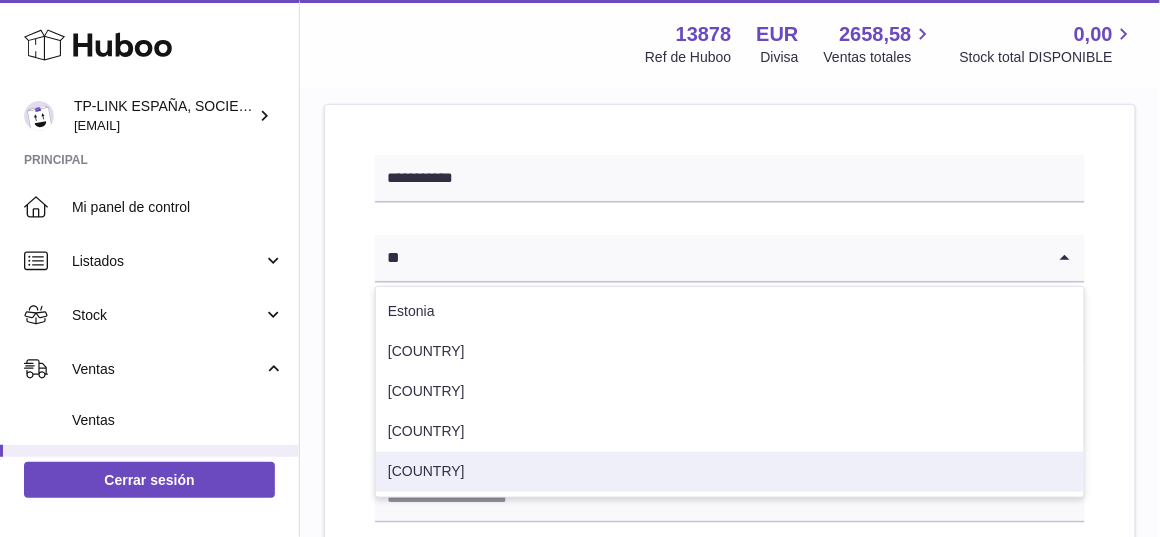 type on "**" 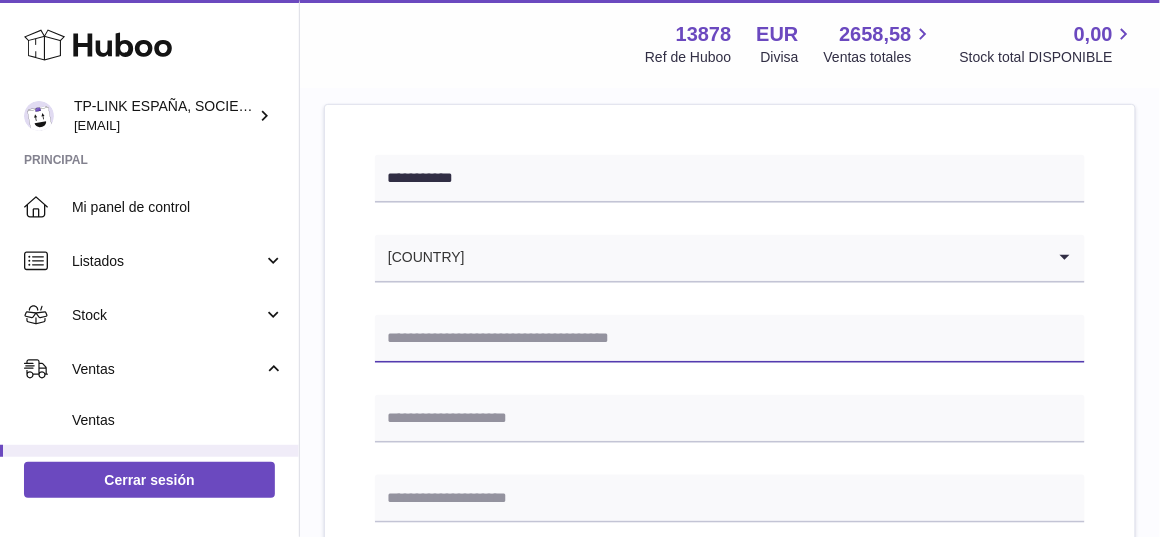 click at bounding box center [730, 339] 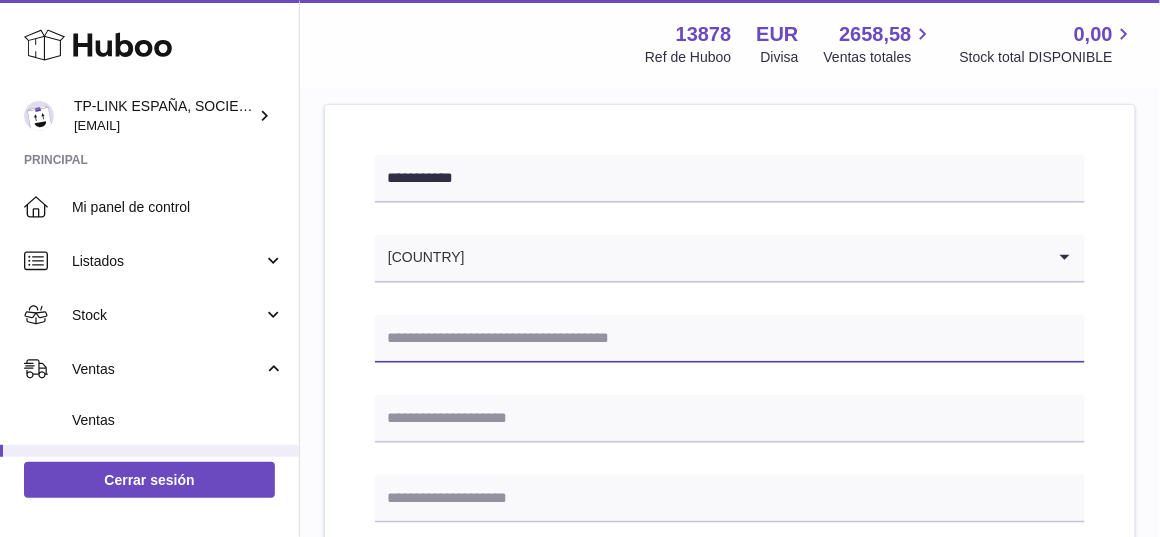 paste on "**********" 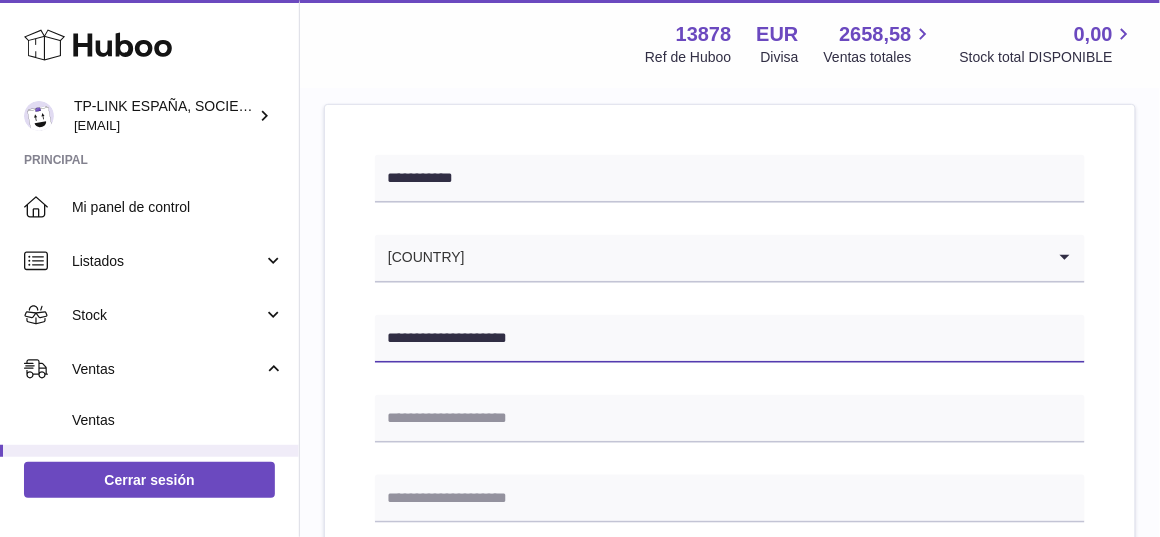 type on "**********" 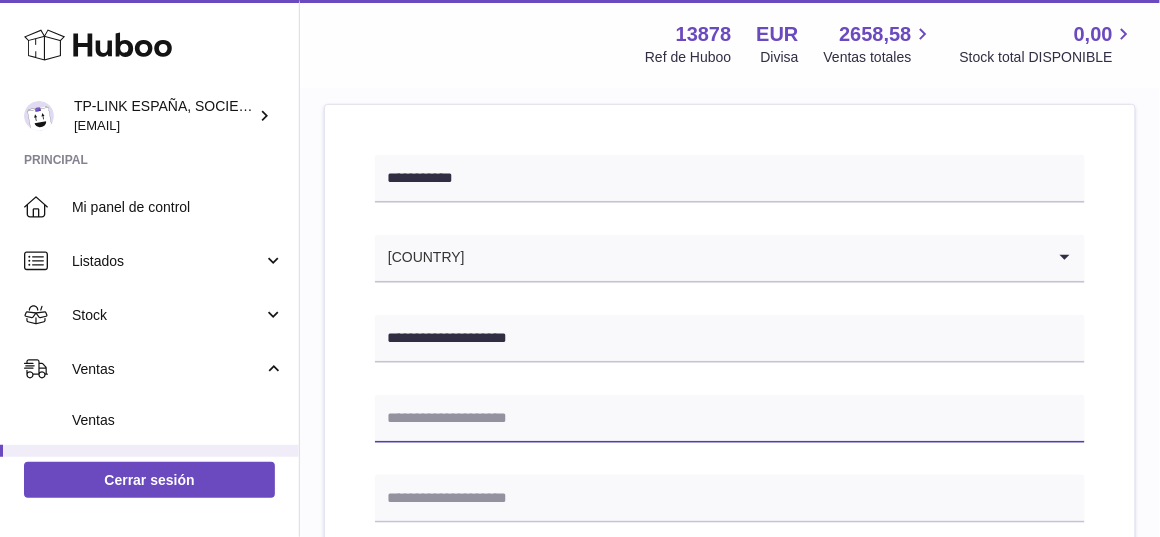 drag, startPoint x: 504, startPoint y: 421, endPoint x: 515, endPoint y: 415, distance: 12.529964 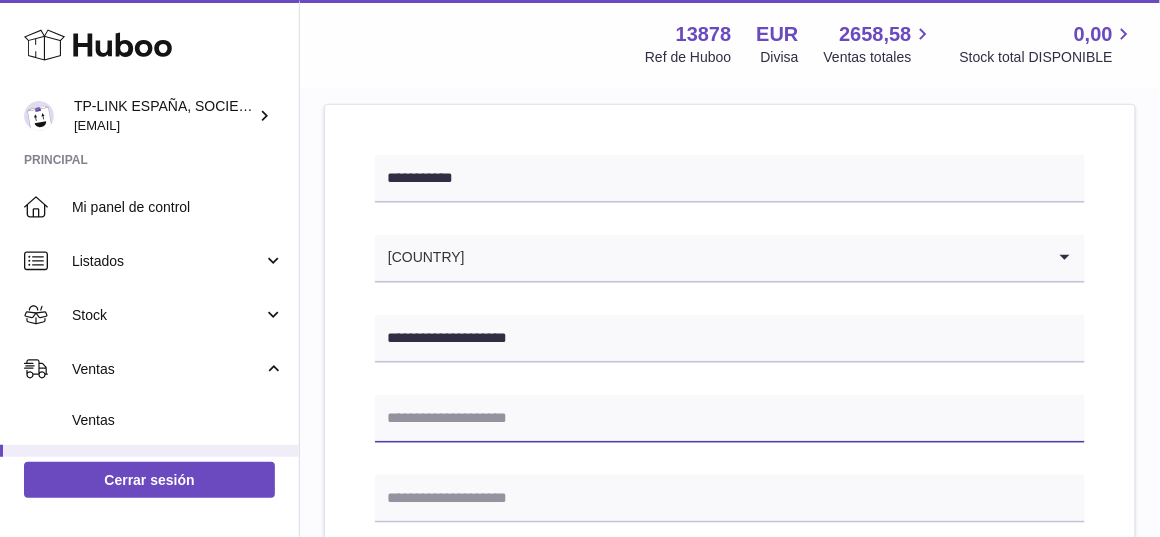 click at bounding box center (730, 419) 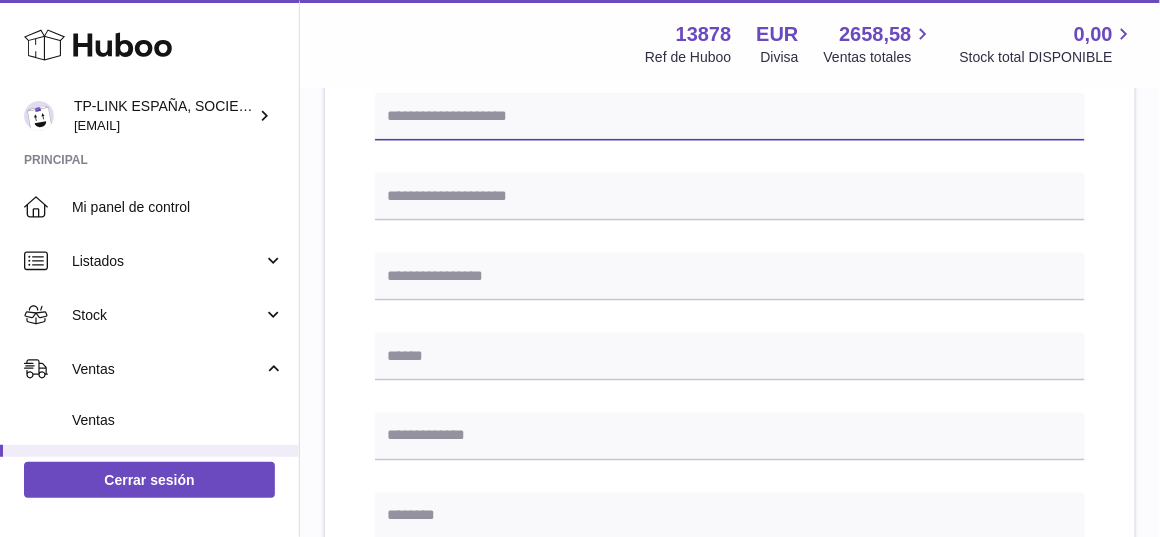 scroll, scrollTop: 555, scrollLeft: 0, axis: vertical 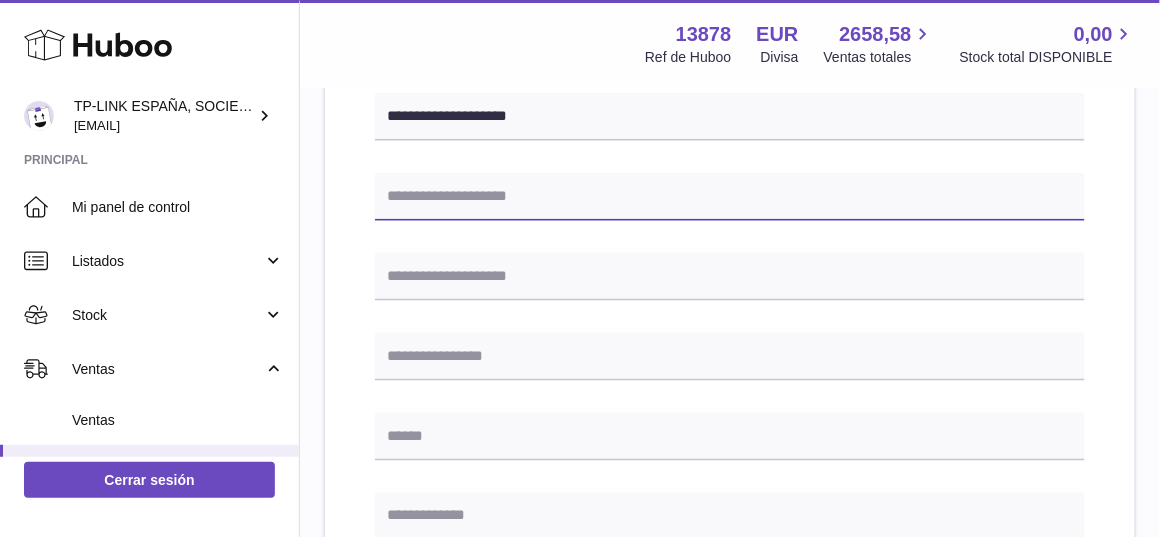 paste on "**********" 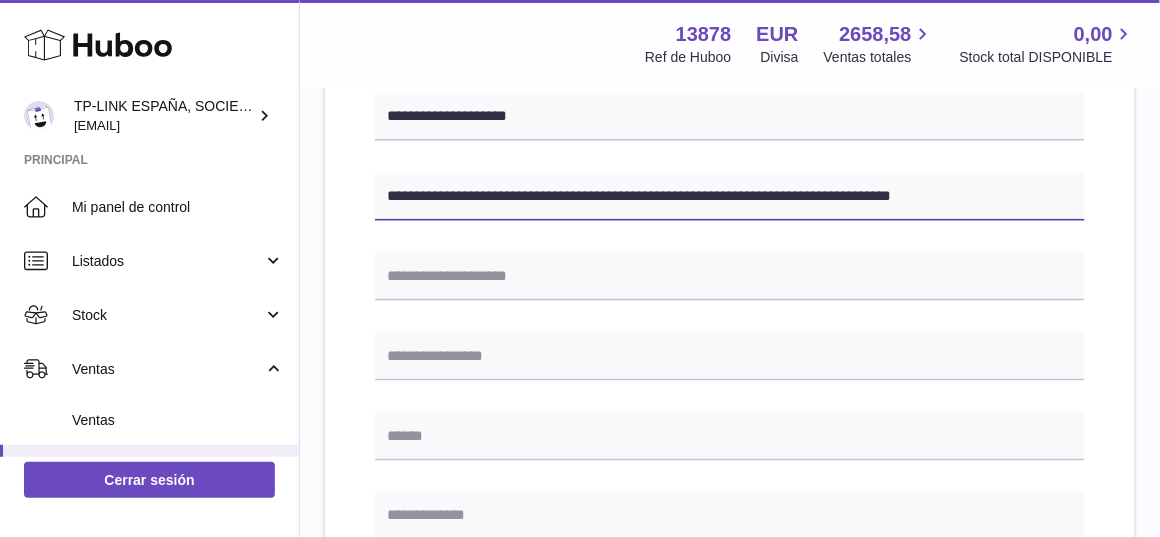 drag, startPoint x: 780, startPoint y: 191, endPoint x: 701, endPoint y: 196, distance: 79.15807 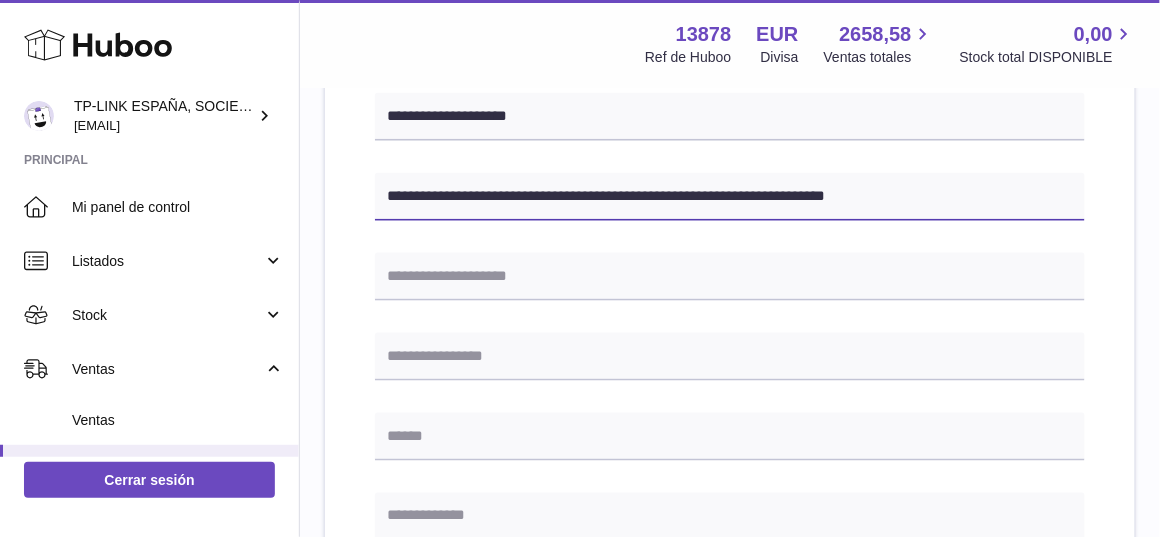 type on "**********" 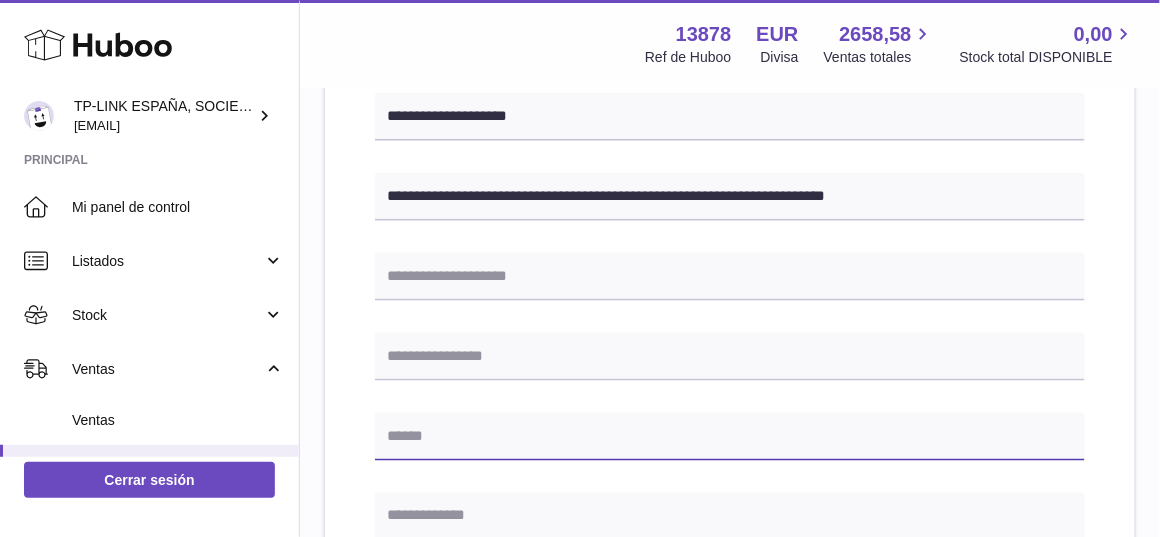 click at bounding box center [730, 437] 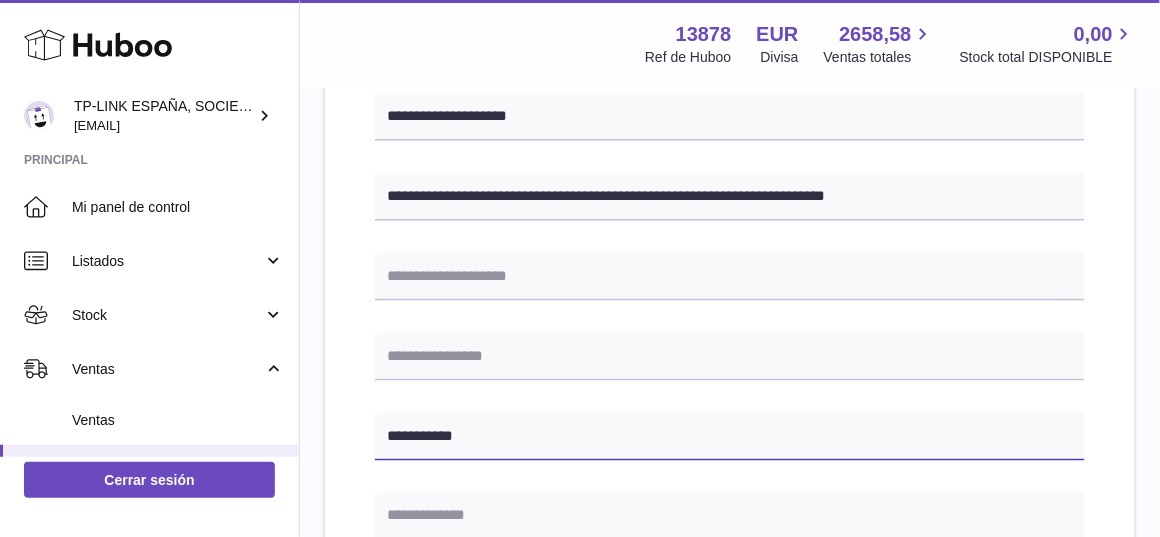 type on "*********" 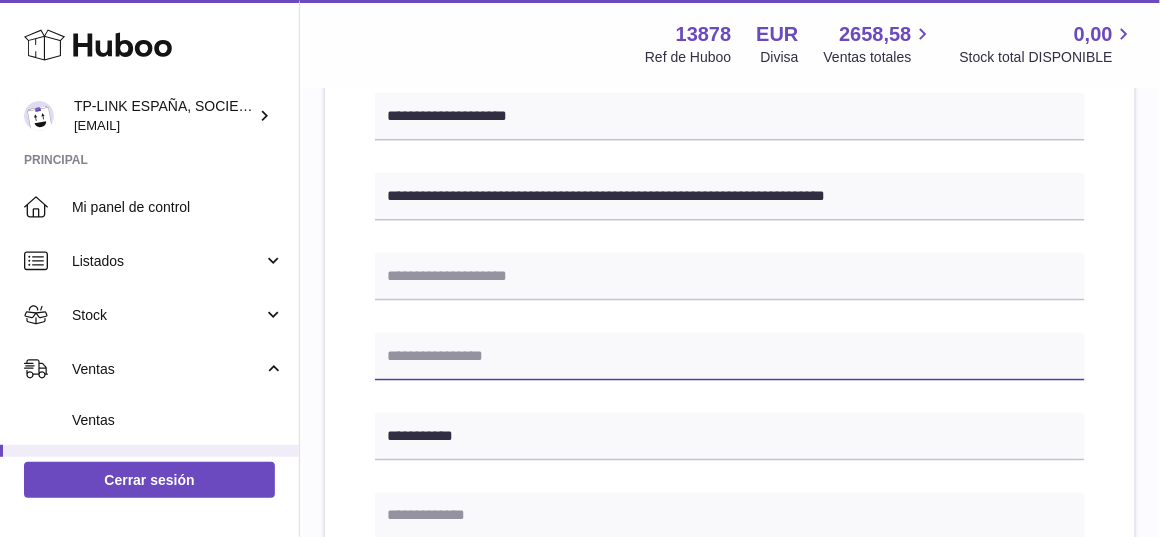 drag, startPoint x: 392, startPoint y: 355, endPoint x: 416, endPoint y: 355, distance: 24 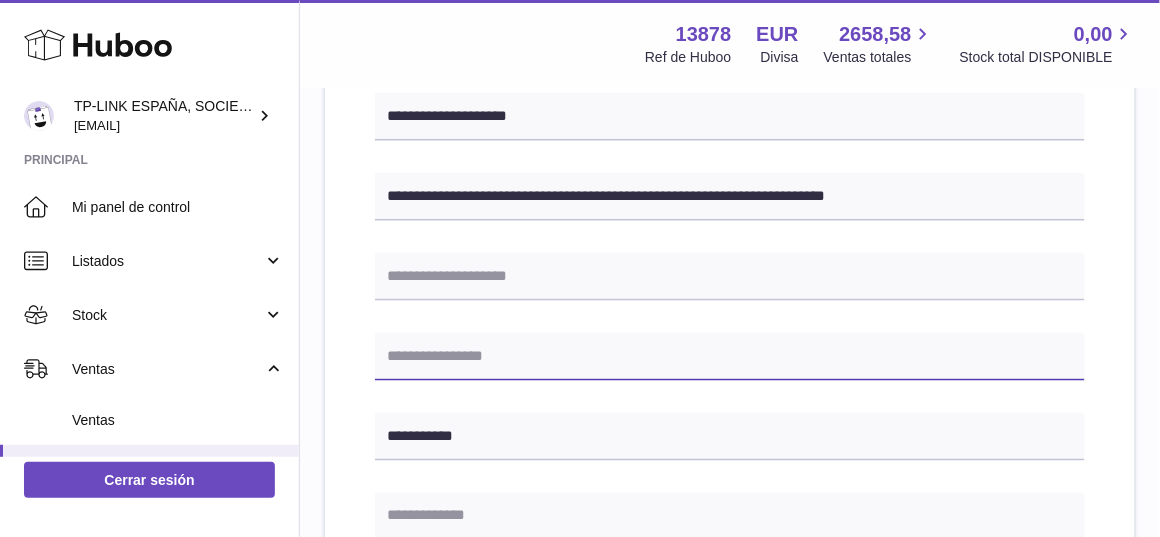 click at bounding box center [730, 357] 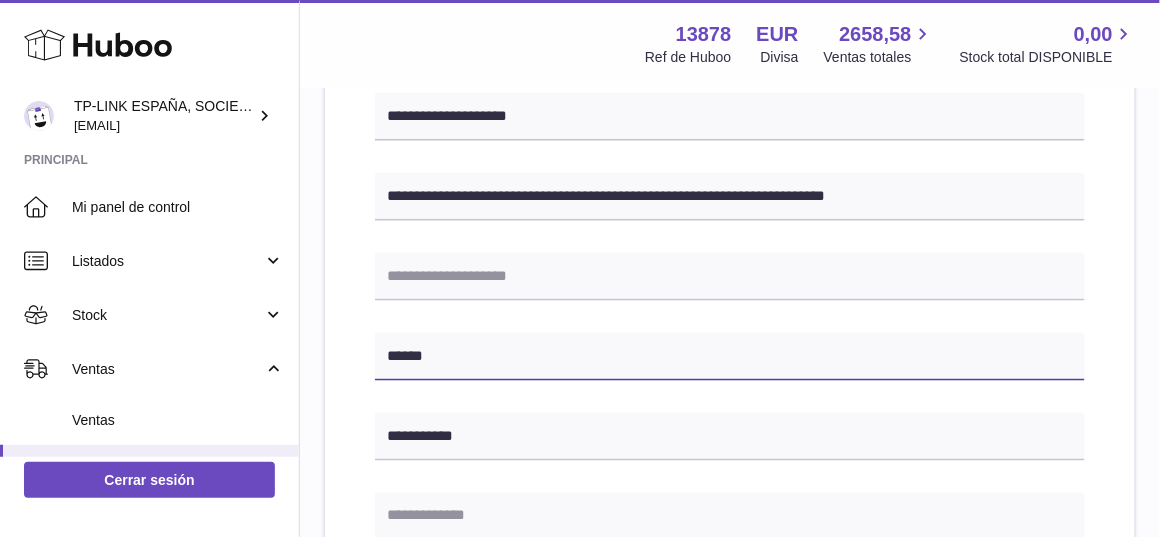 scroll, scrollTop: 555, scrollLeft: 0, axis: vertical 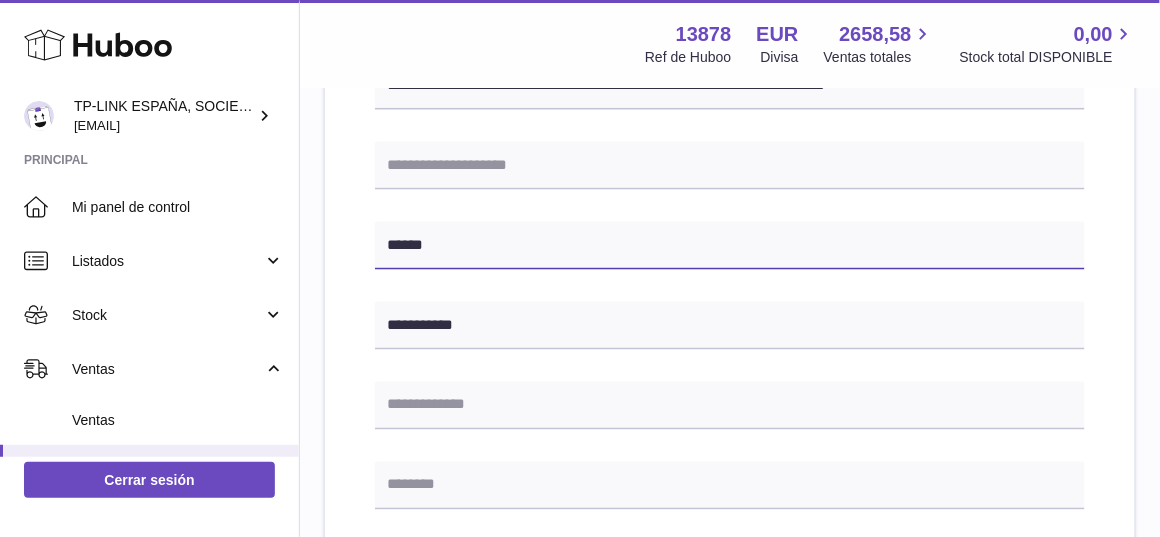 type on "******" 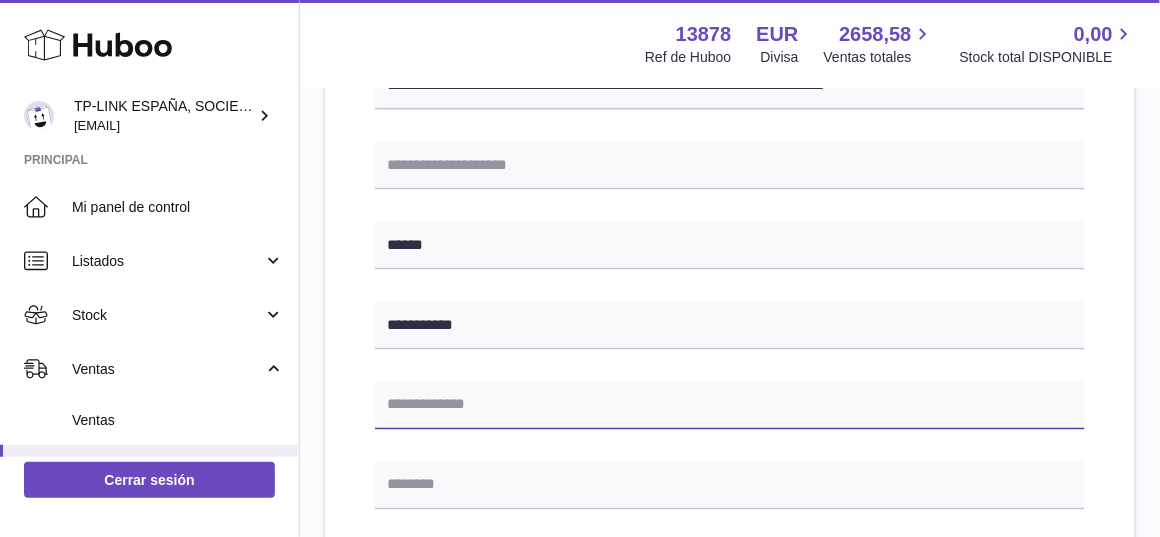 click at bounding box center [730, 406] 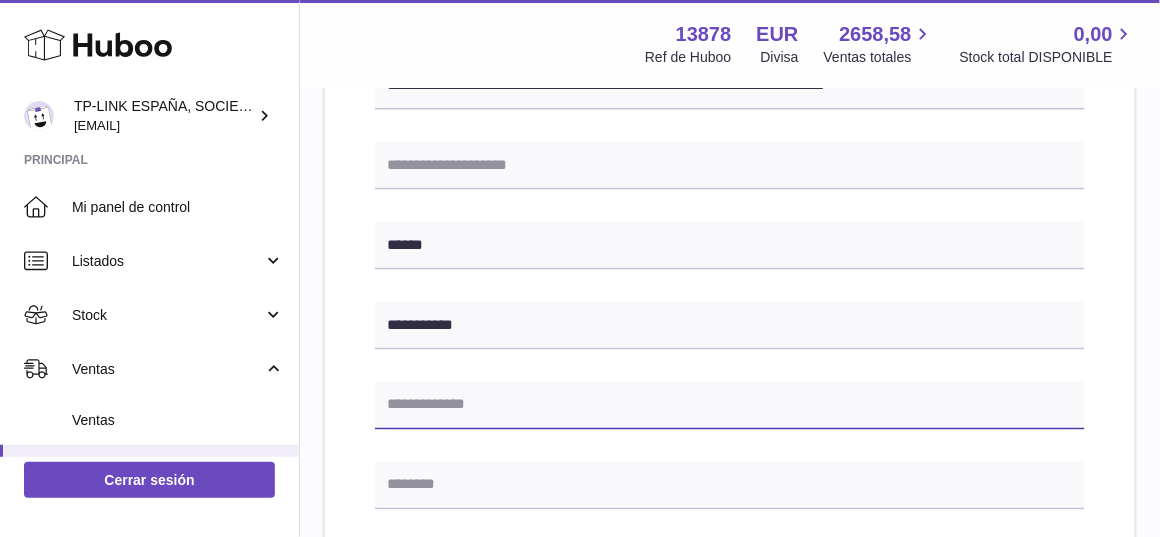 scroll, scrollTop: 444, scrollLeft: 0, axis: vertical 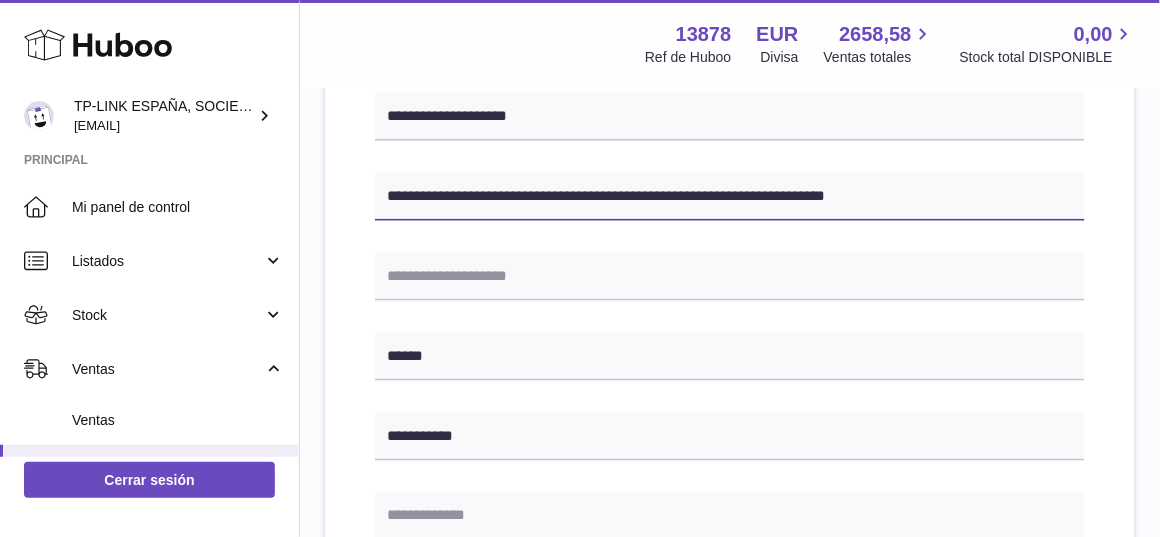 drag, startPoint x: 793, startPoint y: 189, endPoint x: 914, endPoint y: 192, distance: 121.037186 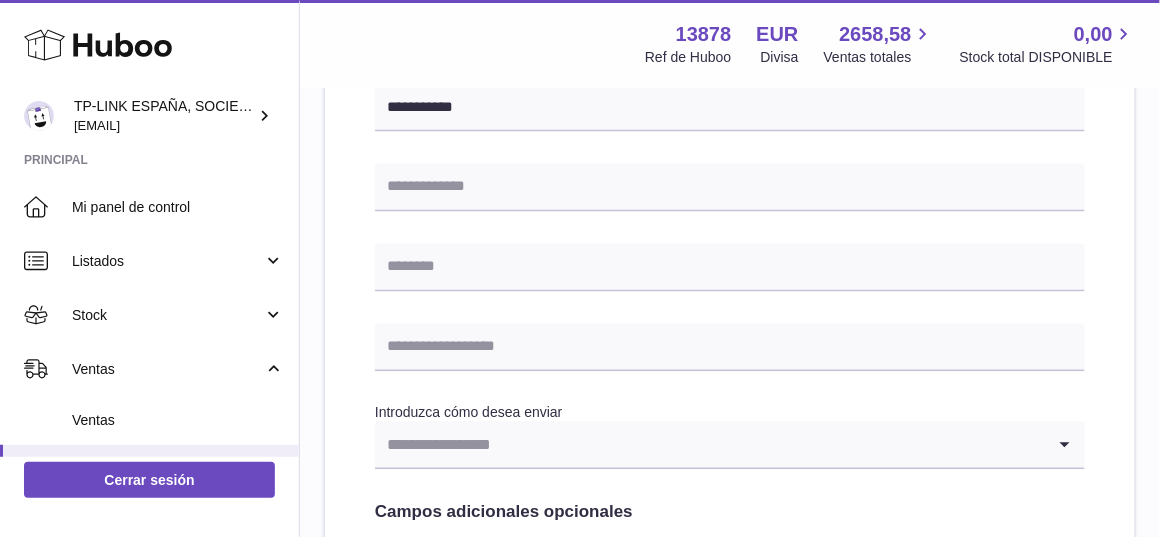 scroll, scrollTop: 777, scrollLeft: 0, axis: vertical 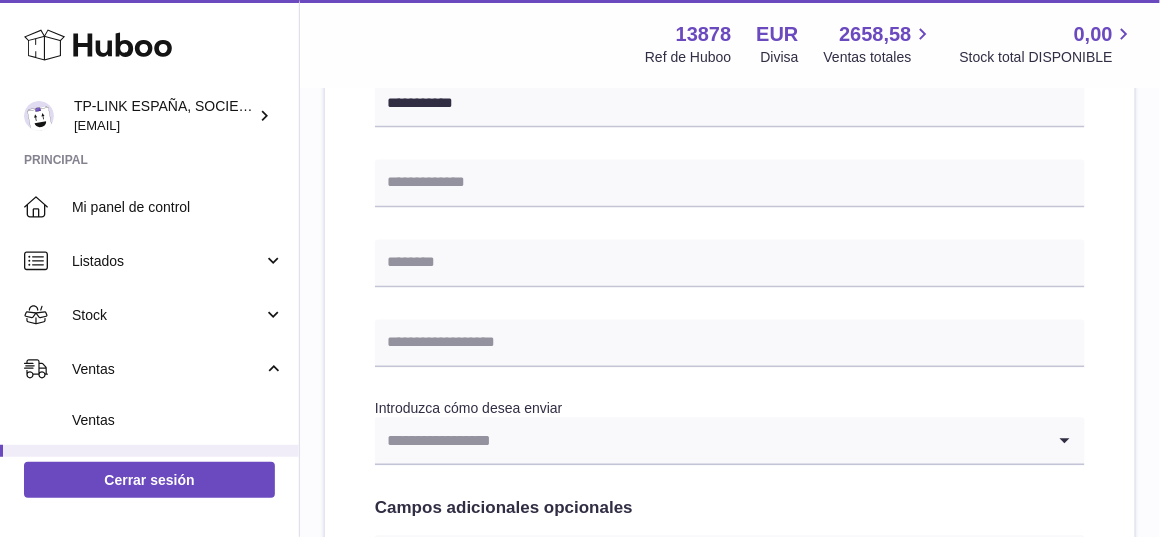 type on "**********" 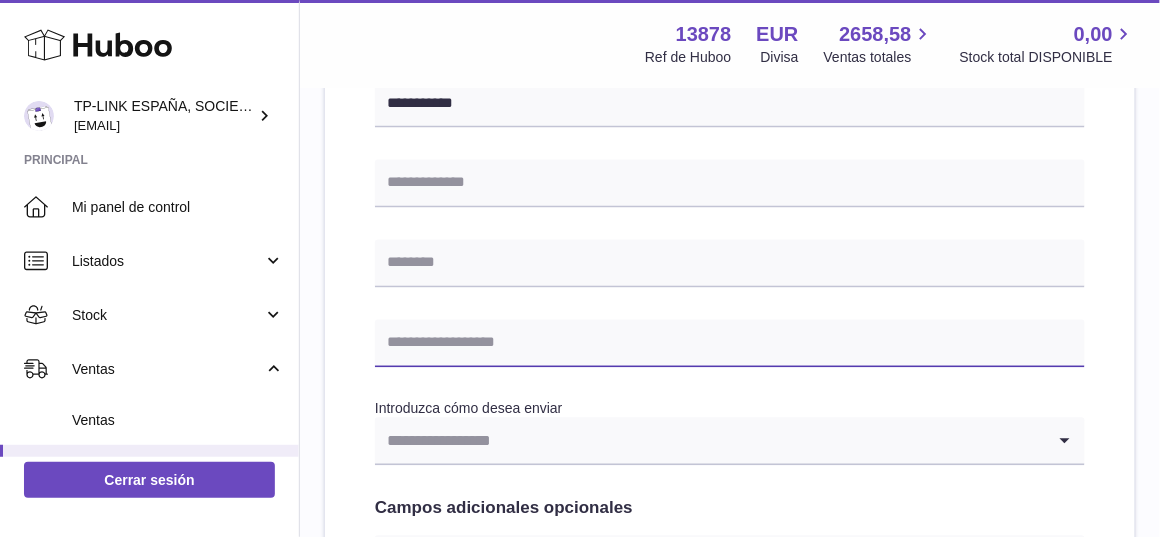 click at bounding box center (730, 344) 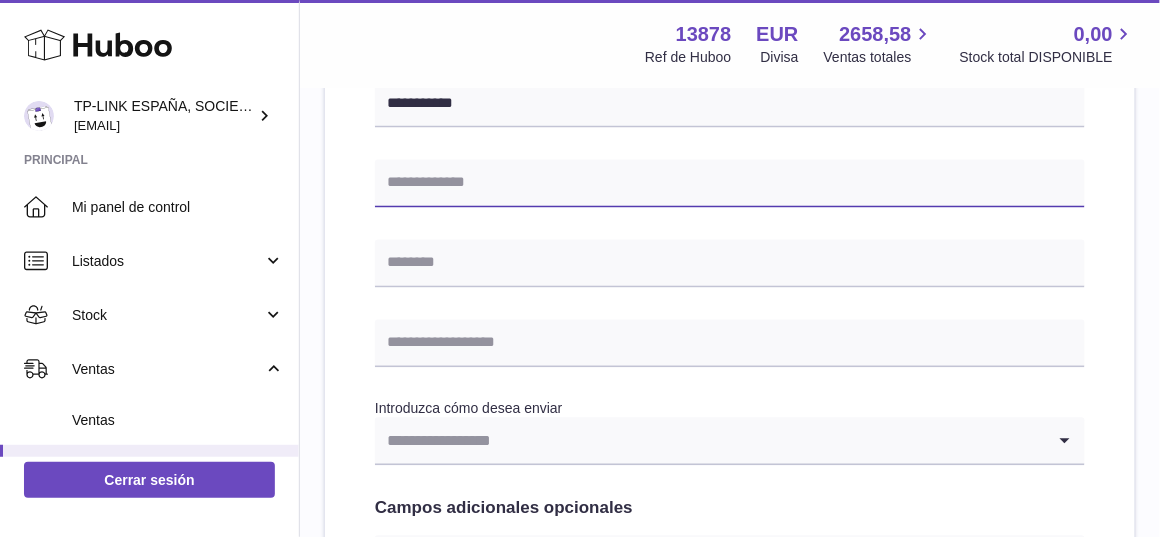 click at bounding box center (730, 184) 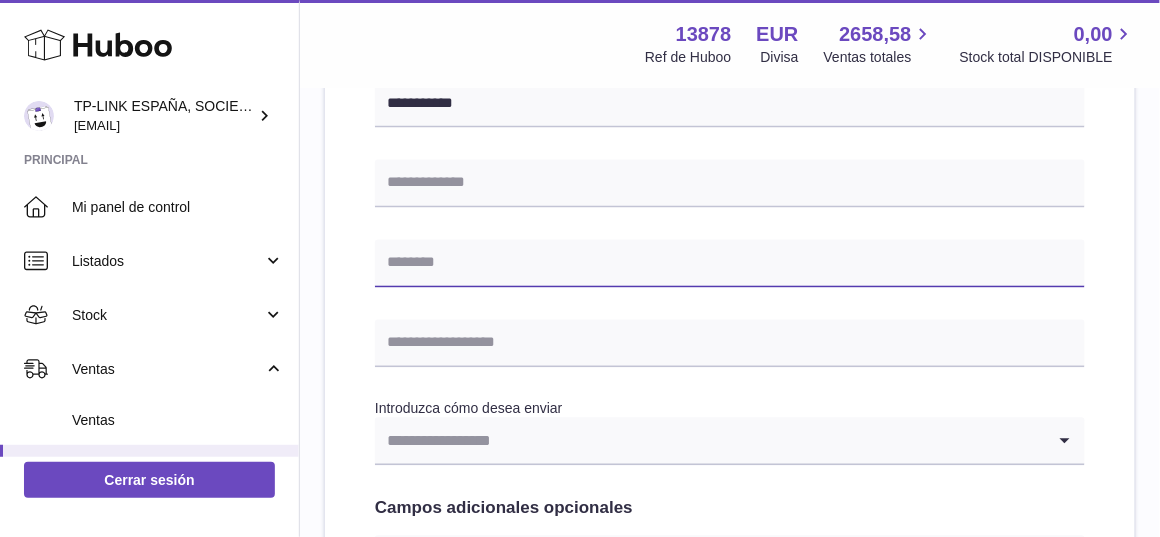 drag, startPoint x: 399, startPoint y: 176, endPoint x: 387, endPoint y: 261, distance: 85.84288 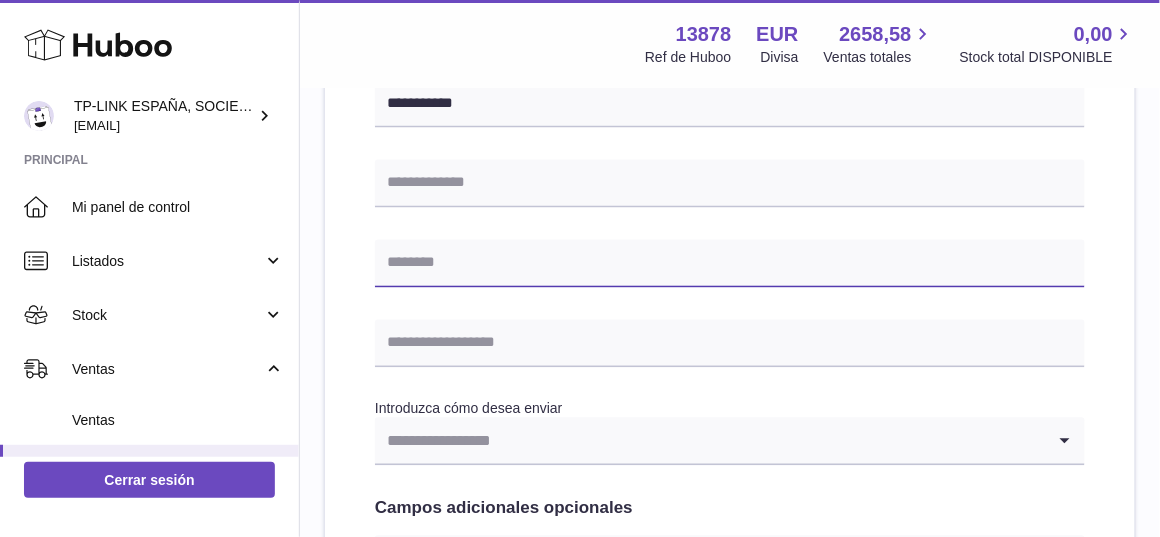 click at bounding box center [730, 264] 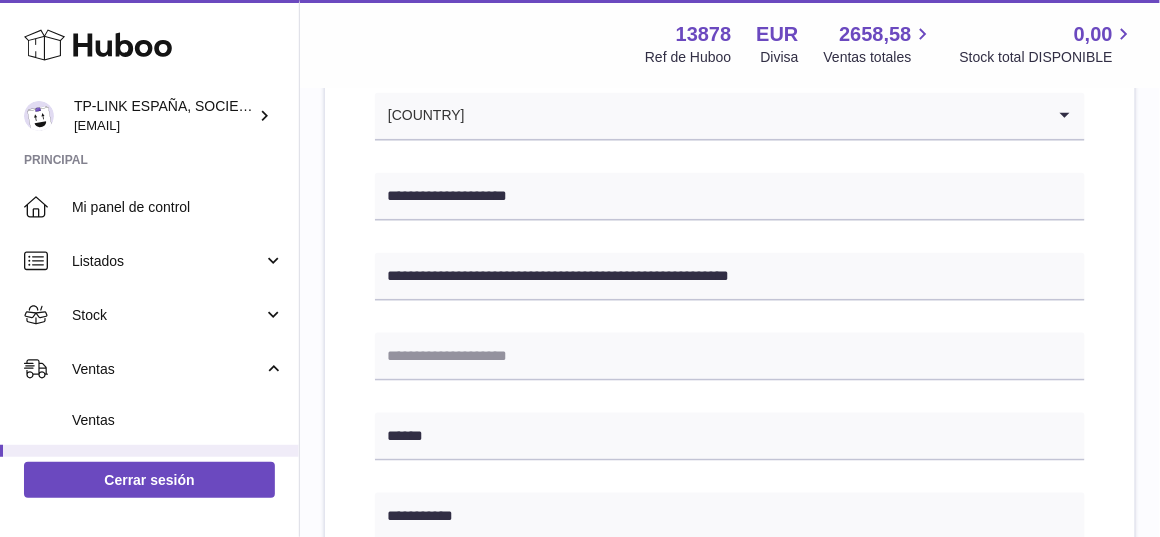 scroll, scrollTop: 333, scrollLeft: 0, axis: vertical 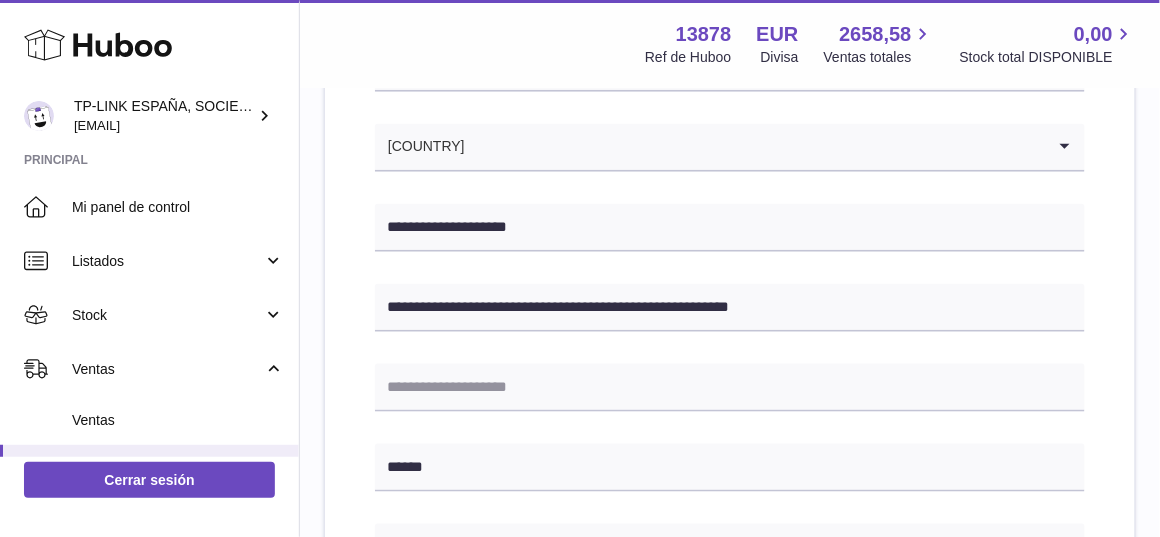 type on "**********" 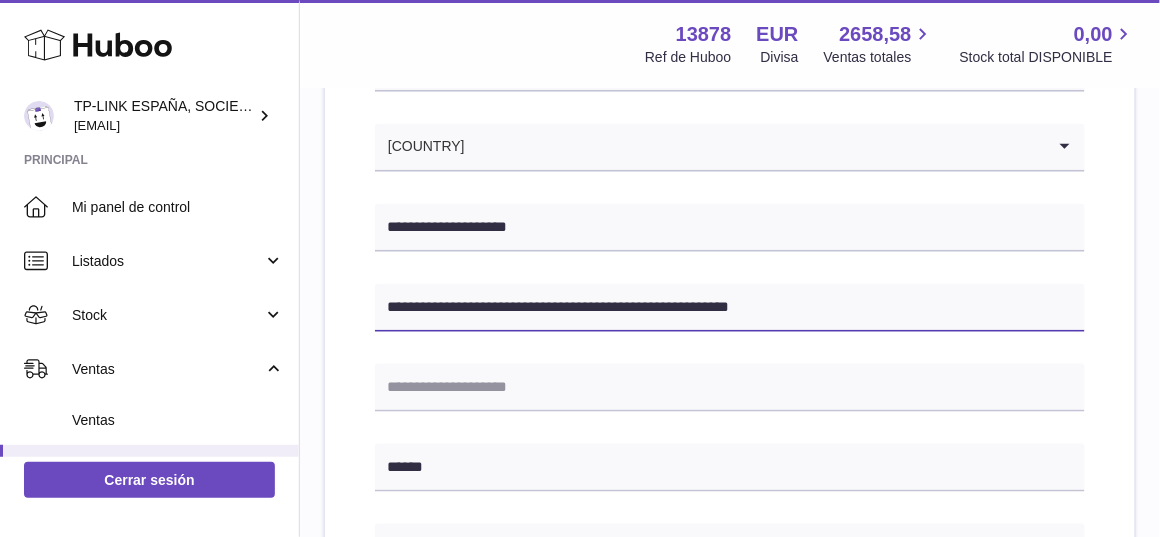 drag, startPoint x: 793, startPoint y: 310, endPoint x: 701, endPoint y: 303, distance: 92.26592 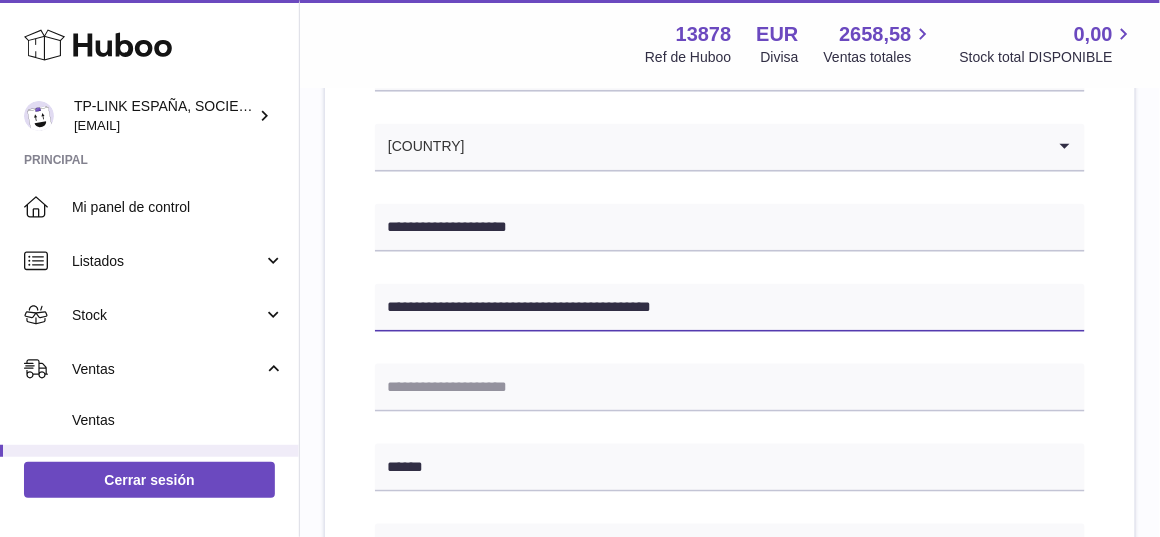 drag, startPoint x: 709, startPoint y: 299, endPoint x: 662, endPoint y: 300, distance: 47.010635 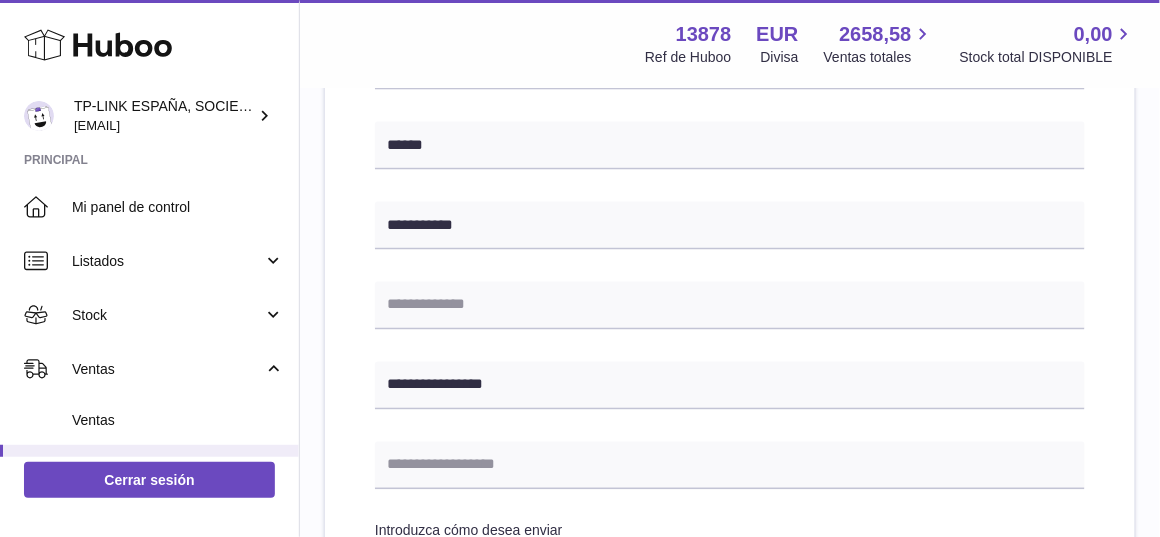 scroll, scrollTop: 666, scrollLeft: 0, axis: vertical 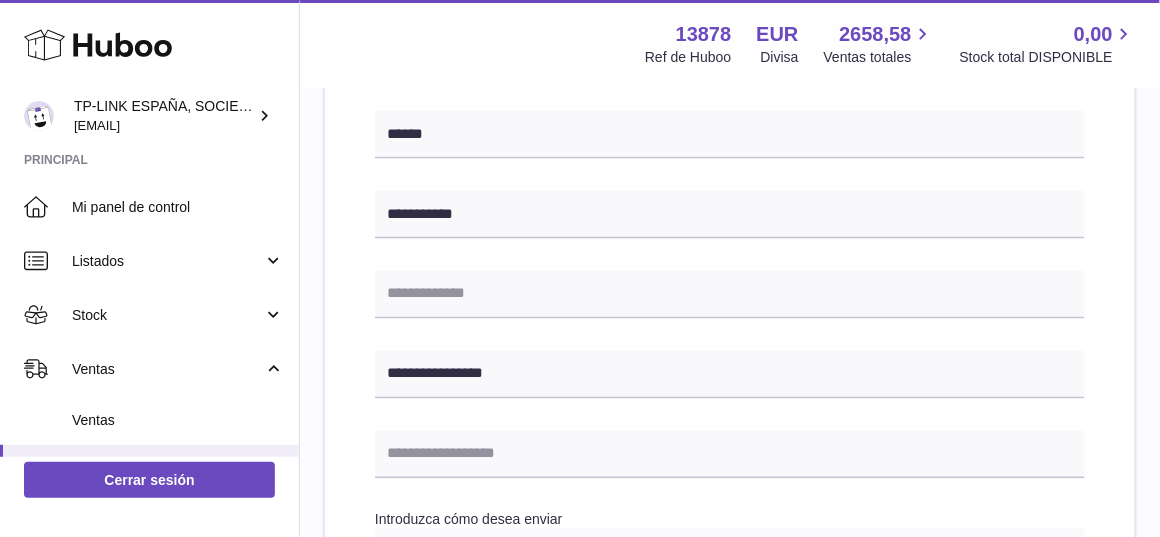 type on "**********" 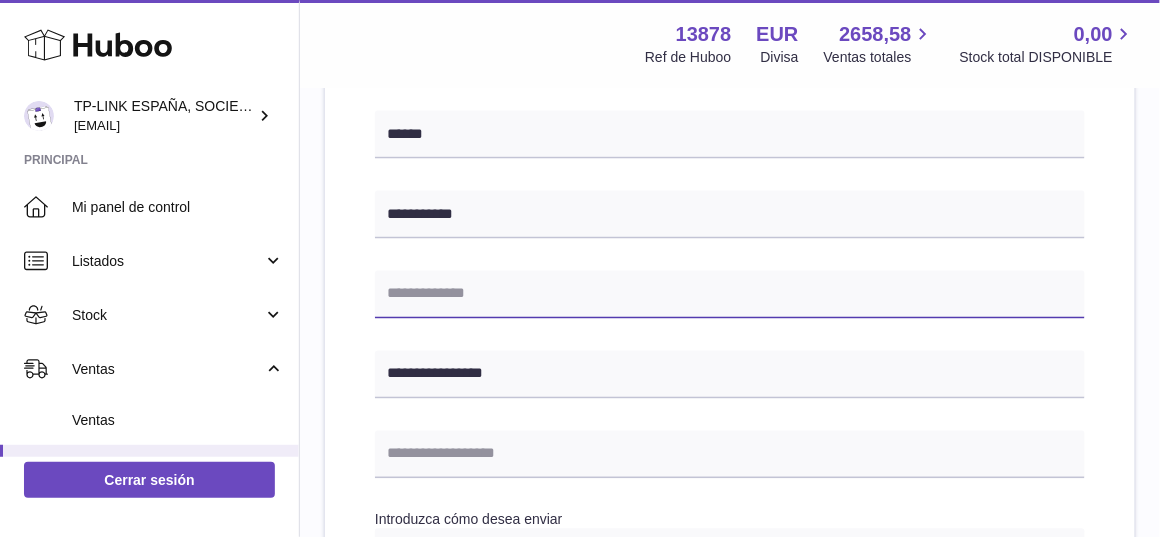 click at bounding box center (730, 295) 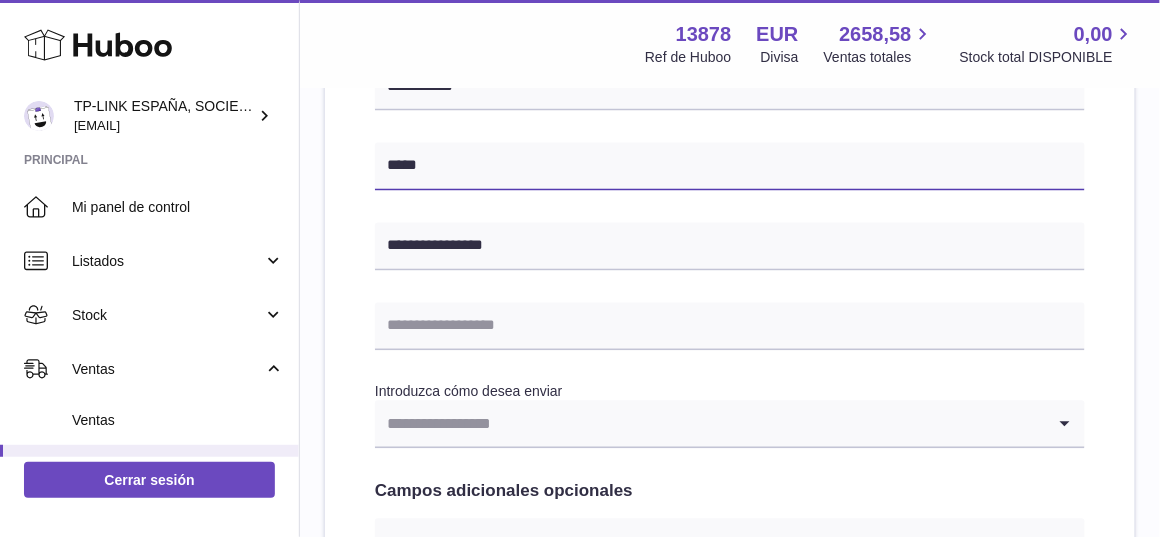 scroll, scrollTop: 1000, scrollLeft: 0, axis: vertical 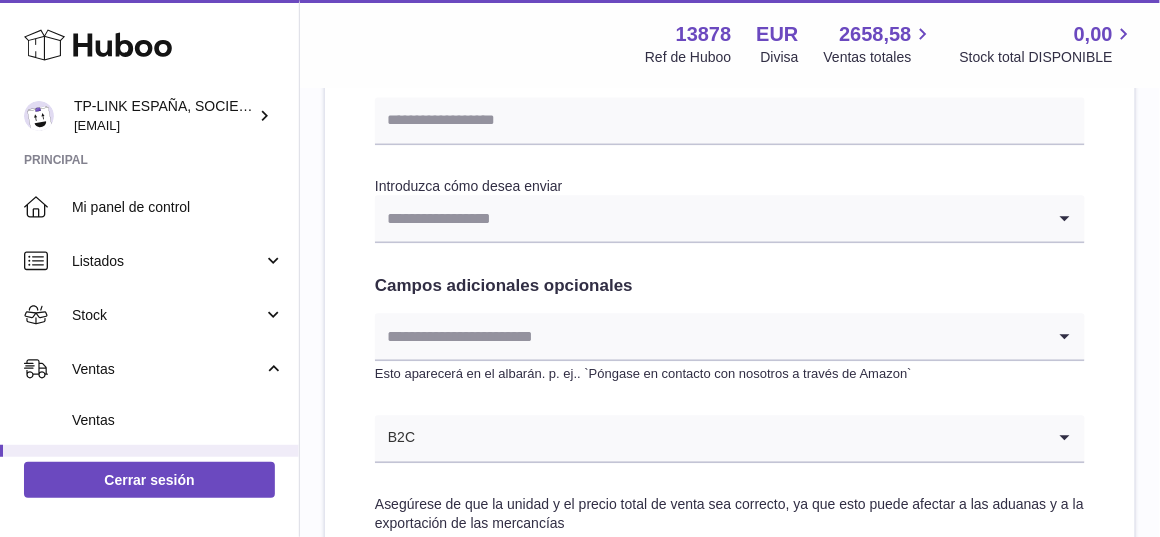 type on "*****" 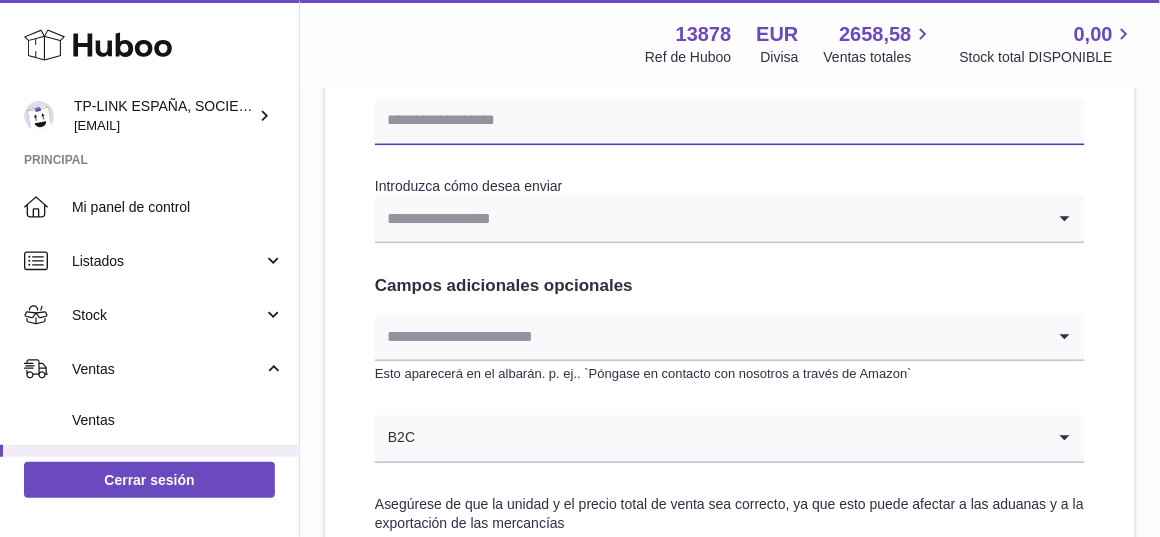 click at bounding box center [730, 121] 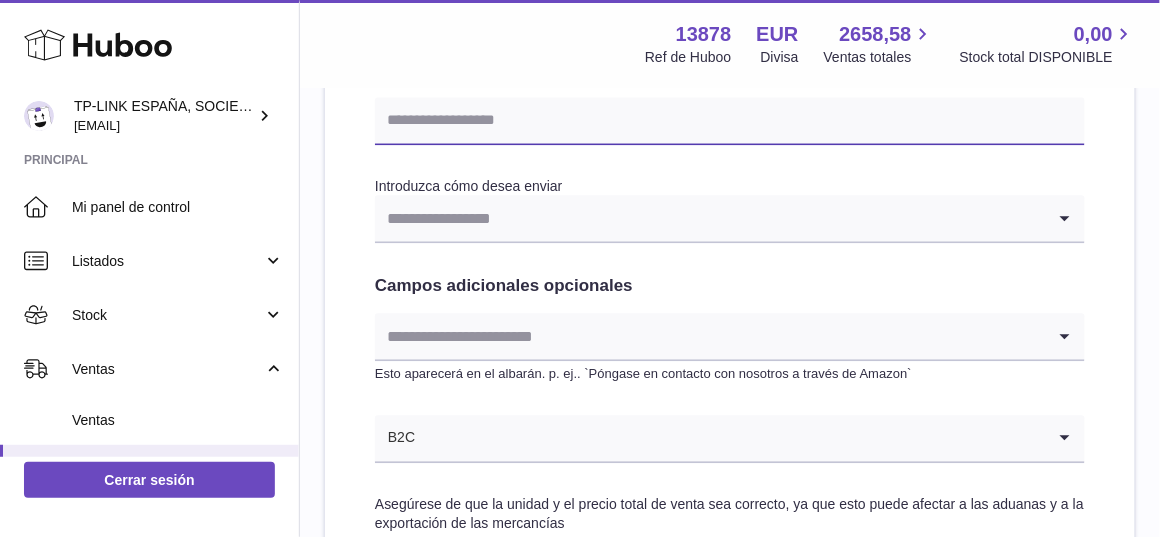 paste on "**********" 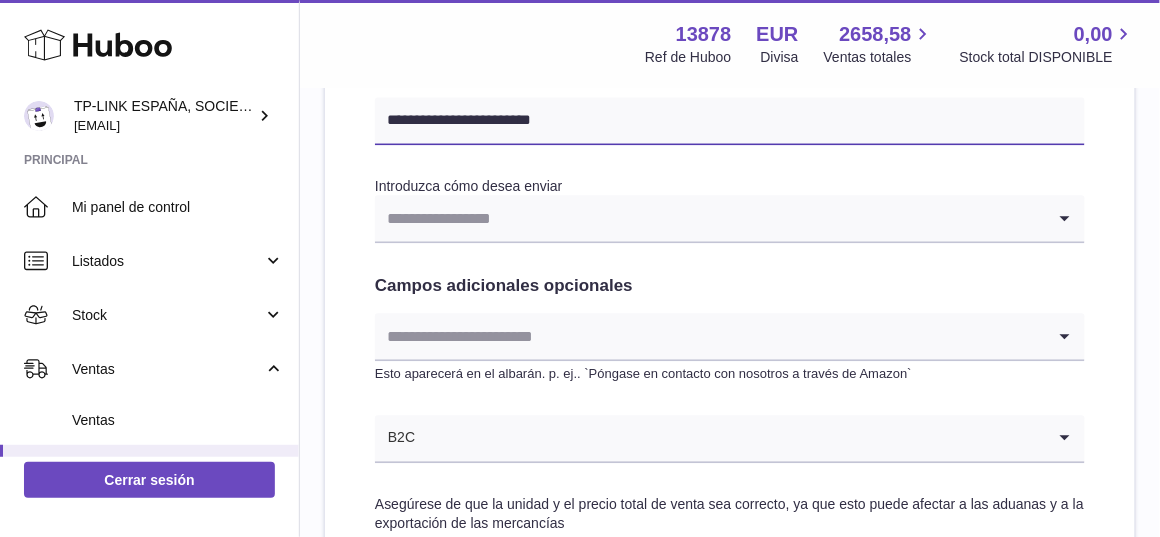 type on "**********" 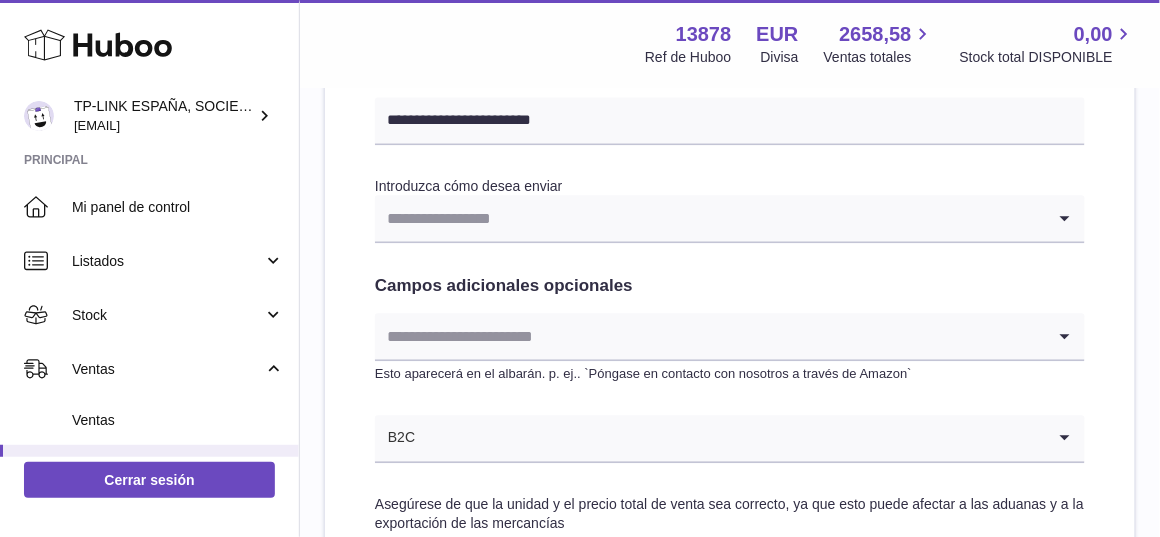 click at bounding box center (710, 218) 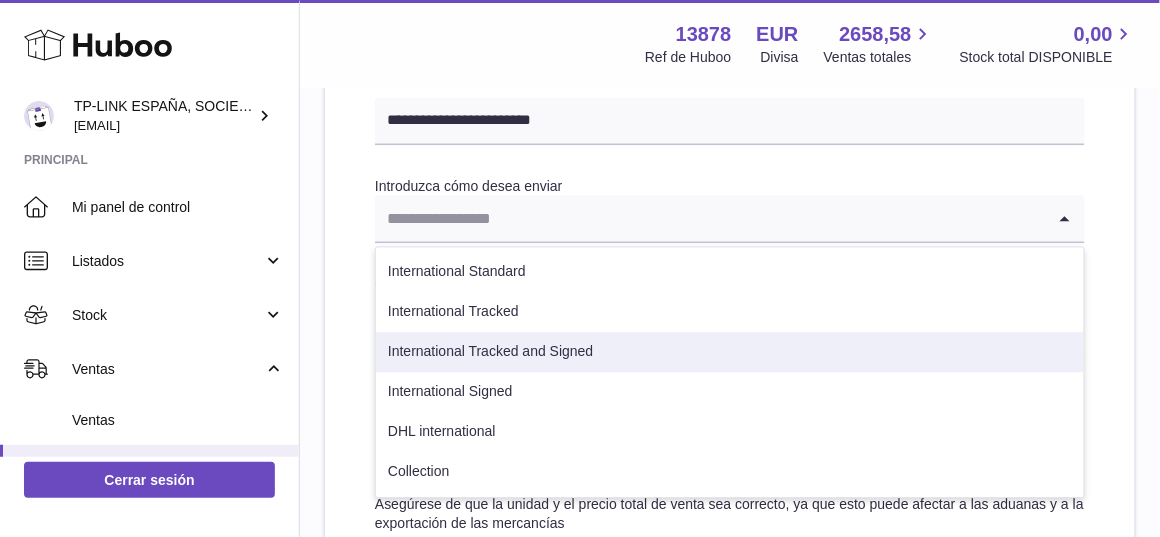 click on "International Tracked and Signed" at bounding box center (730, 352) 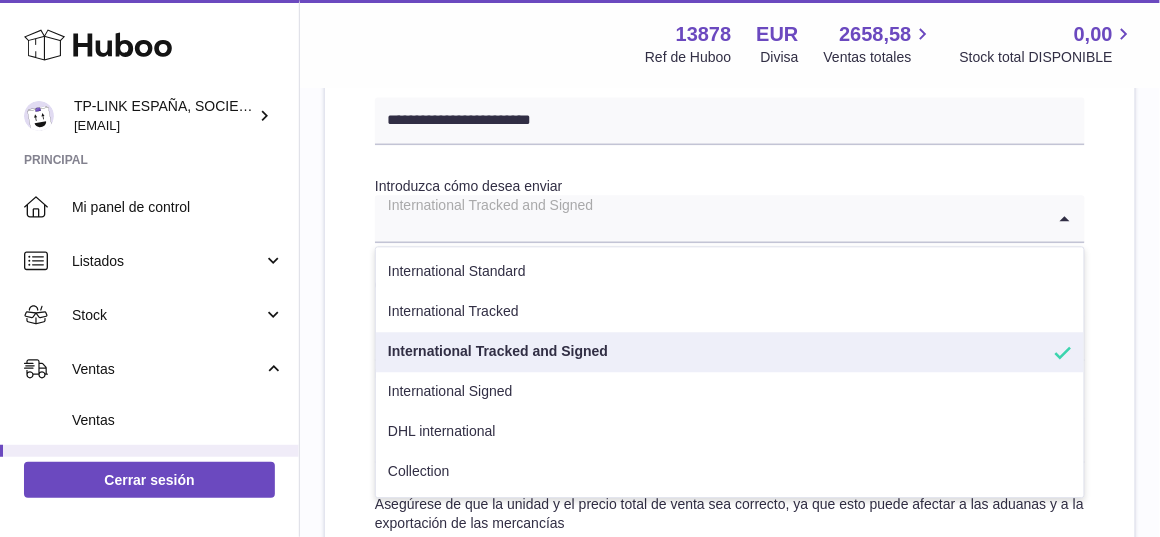 click on "International Tracked and Signed" at bounding box center [710, 218] 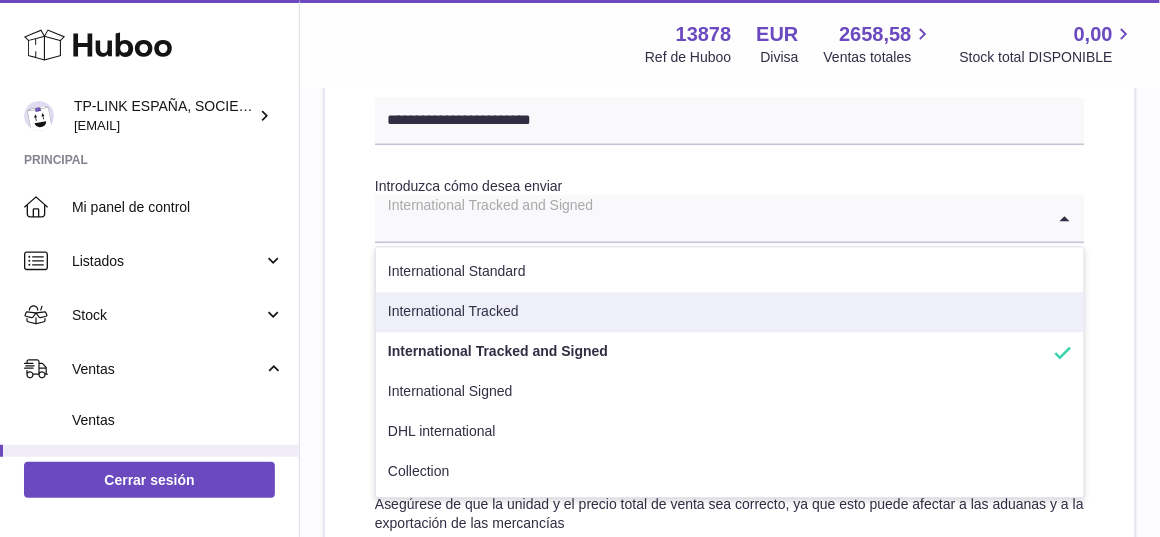 click on "International Tracked" at bounding box center (730, 312) 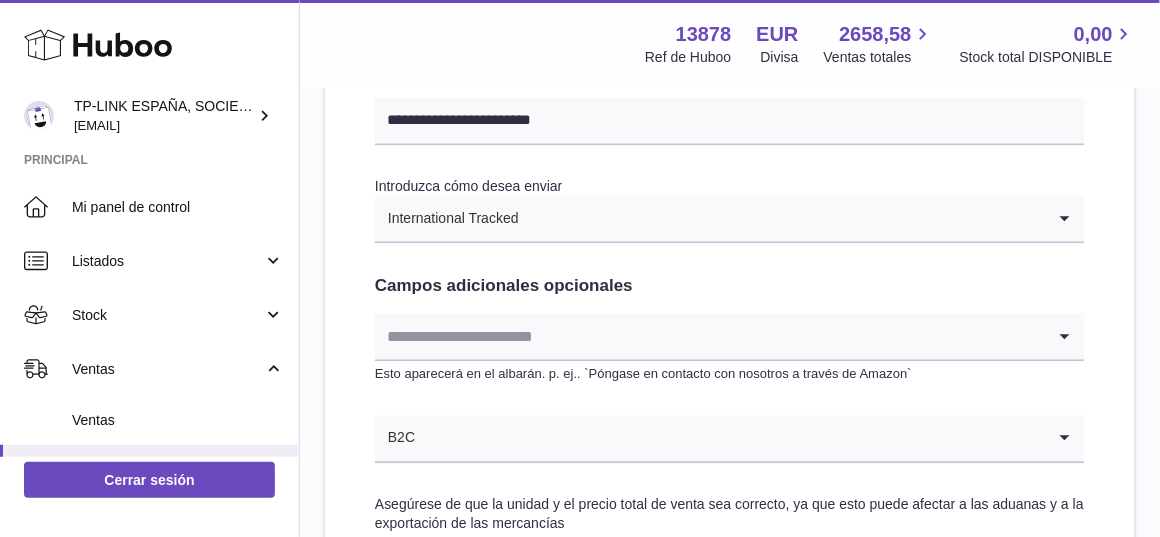 click at bounding box center (710, 336) 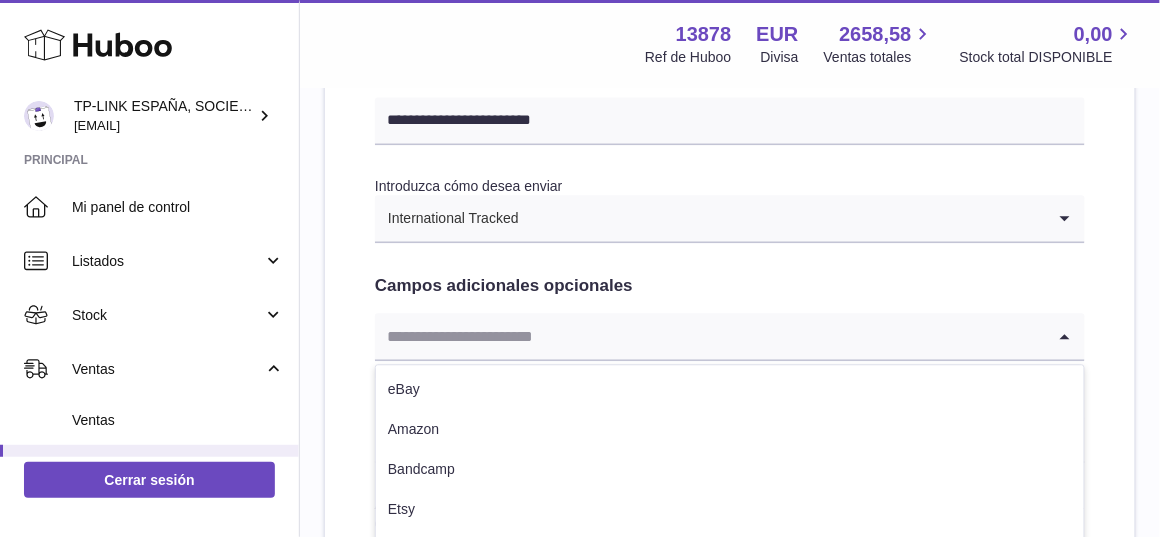 scroll, scrollTop: 1222, scrollLeft: 0, axis: vertical 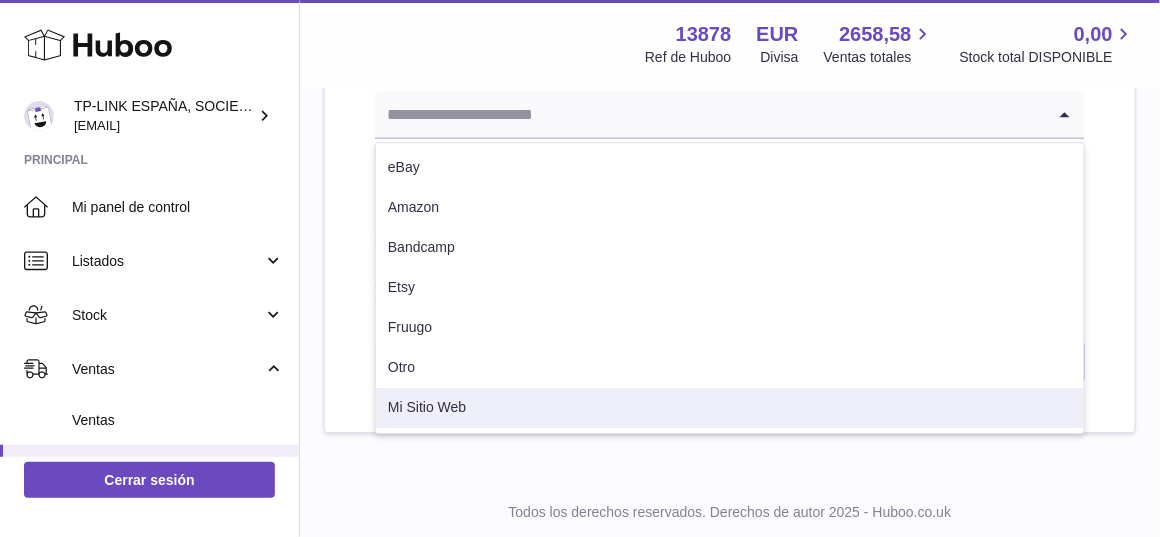click on "Mi Sitio Web" at bounding box center (730, 408) 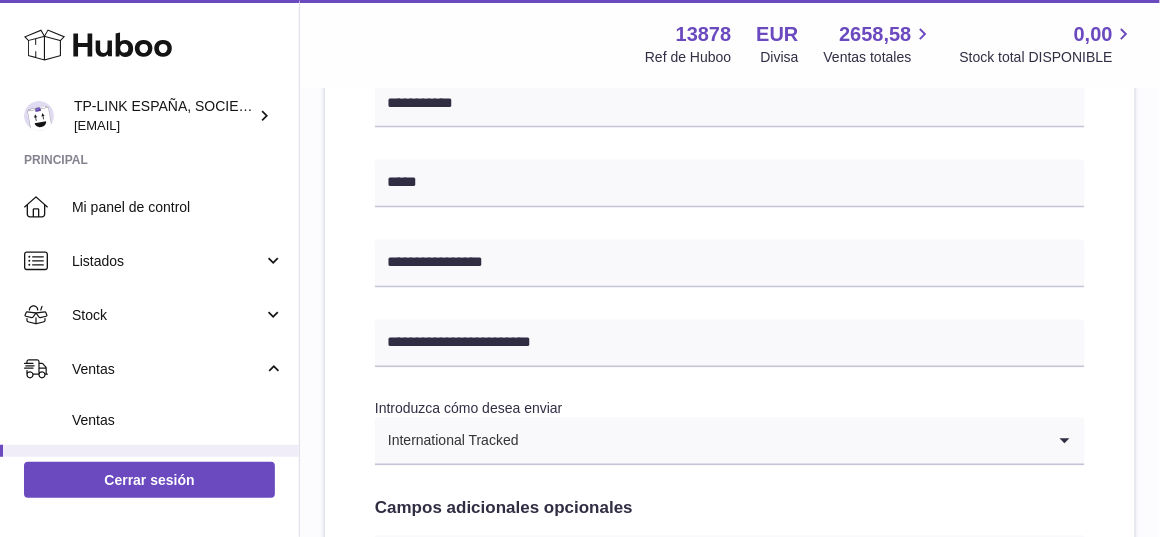 scroll, scrollTop: 1273, scrollLeft: 0, axis: vertical 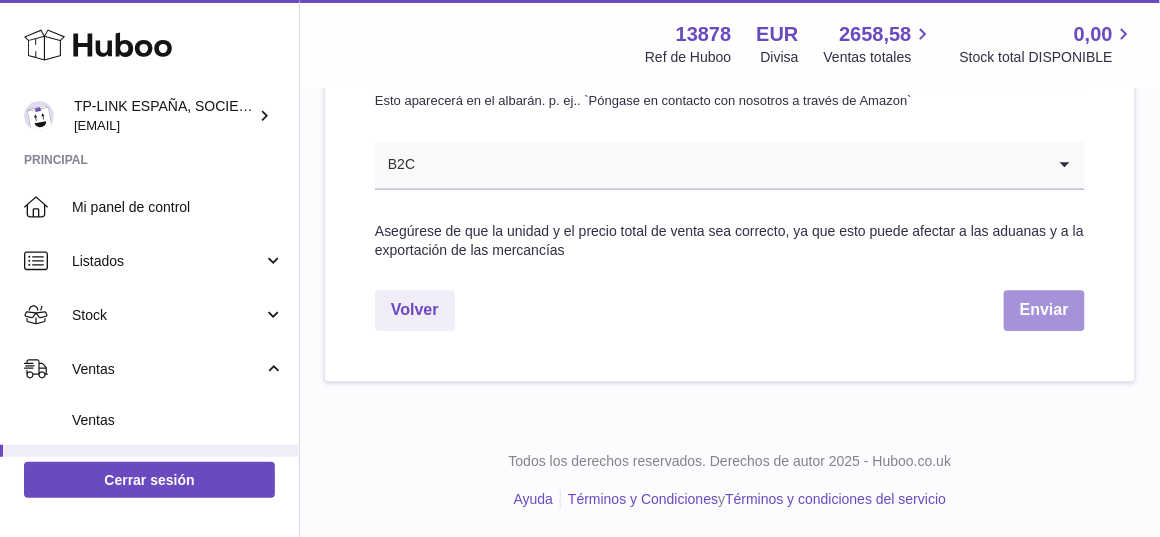 click on "Enviar" at bounding box center [1044, 310] 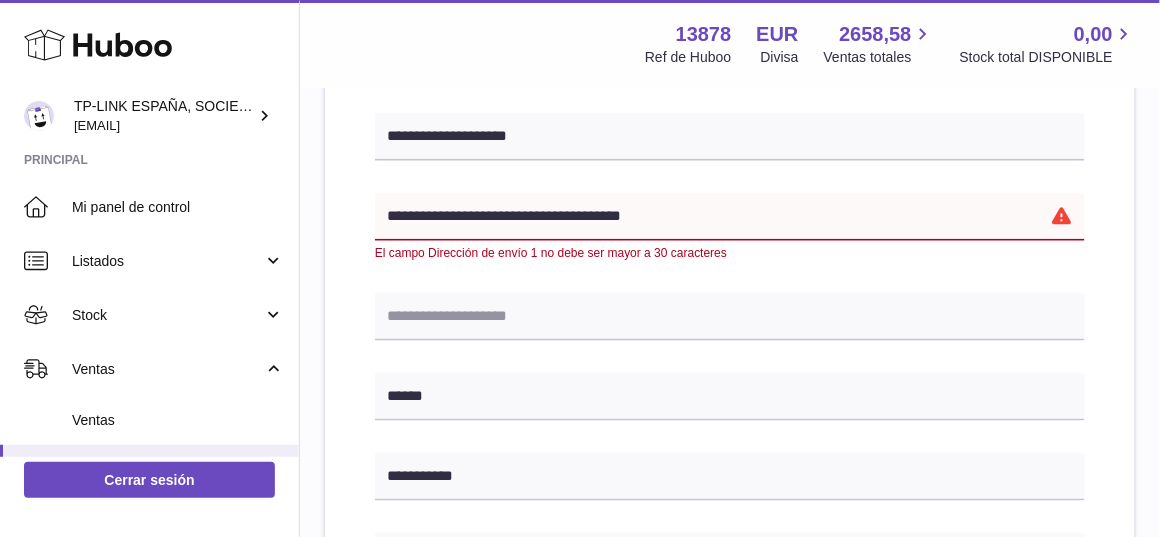 scroll, scrollTop: 293, scrollLeft: 0, axis: vertical 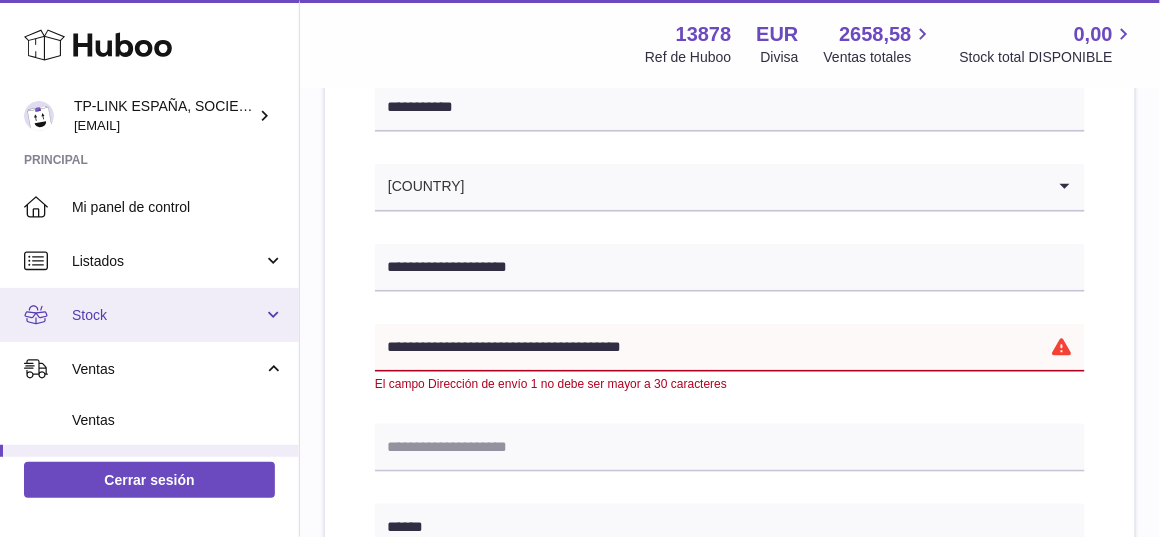 drag, startPoint x: 535, startPoint y: 344, endPoint x: 290, endPoint y: 336, distance: 245.13058 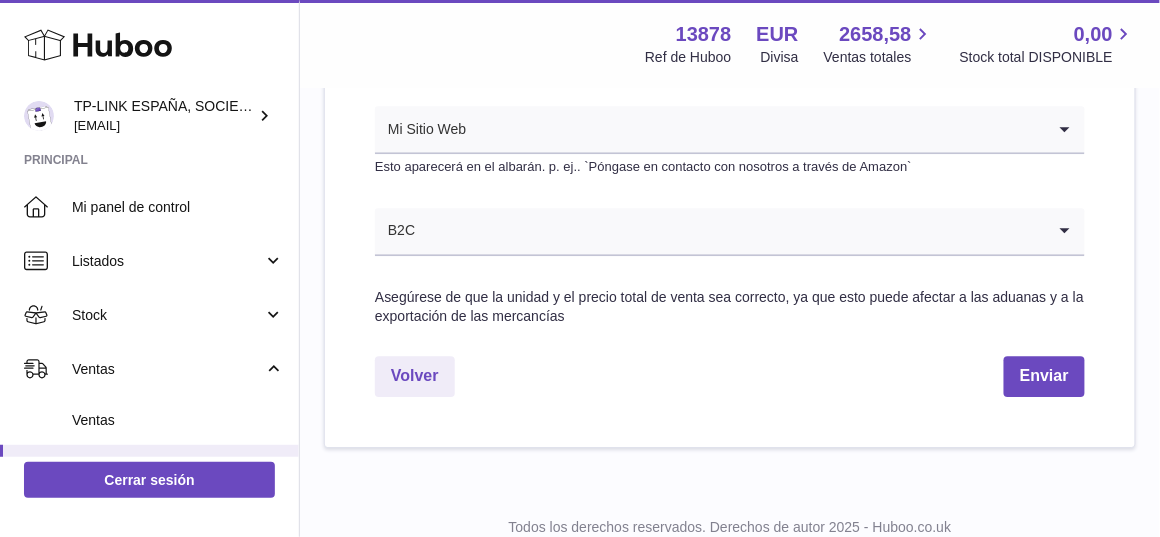 scroll, scrollTop: 1273, scrollLeft: 0, axis: vertical 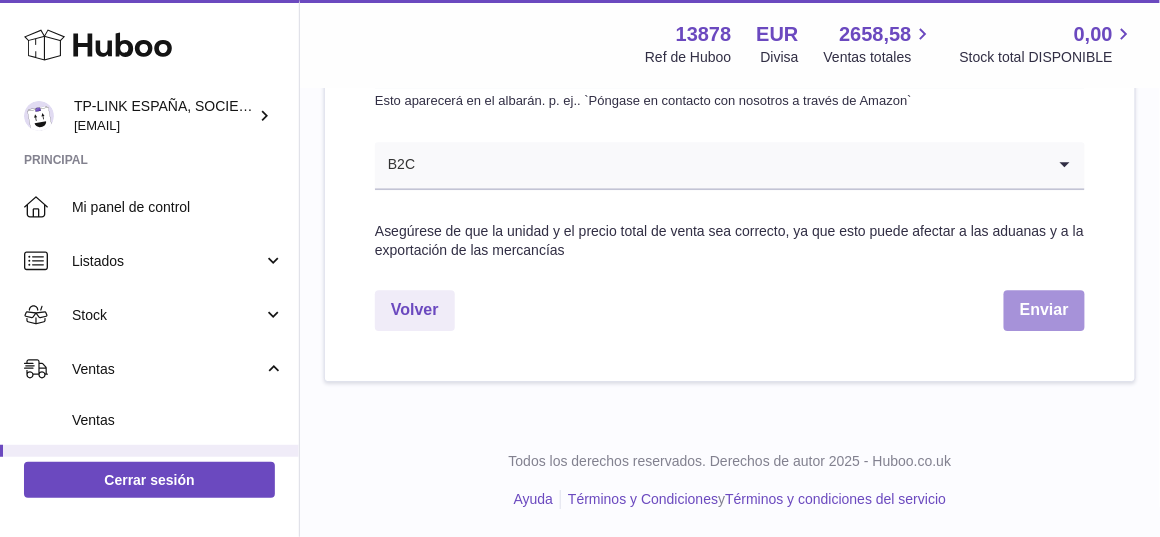 type on "**********" 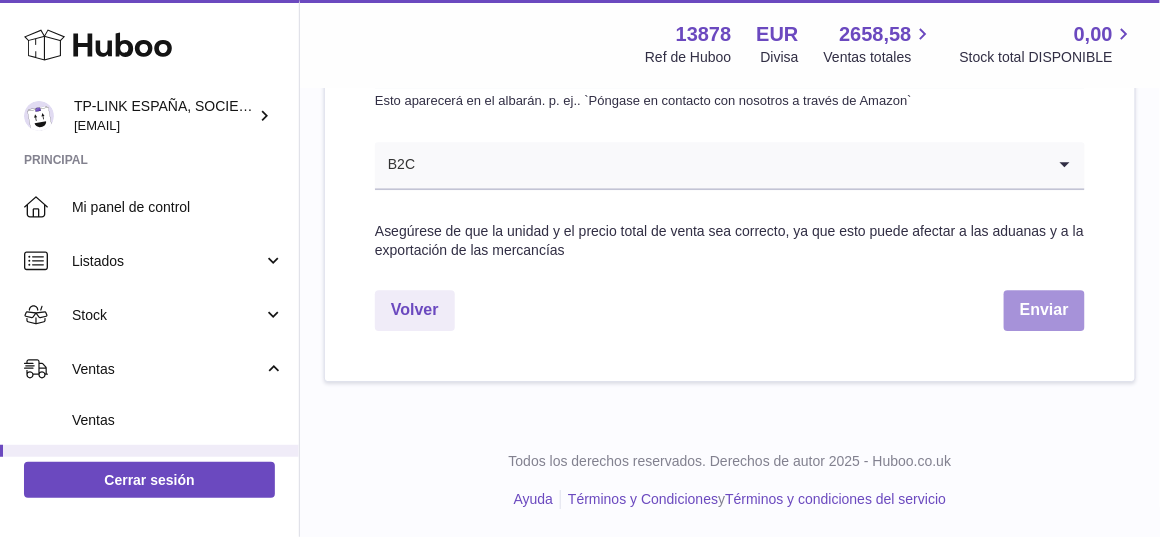 click on "Enviar" at bounding box center [1044, 310] 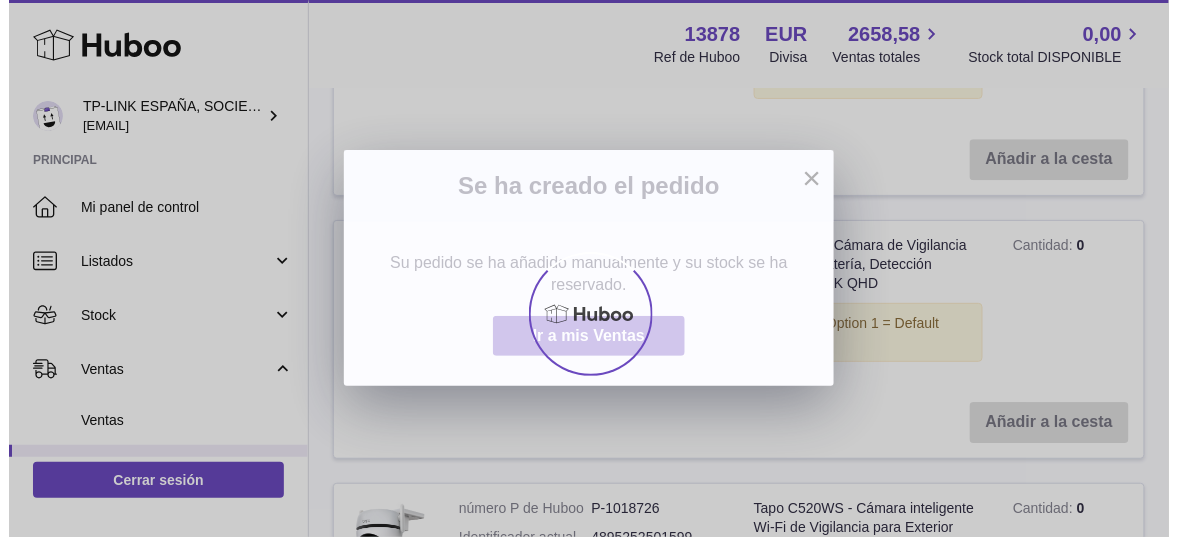 scroll, scrollTop: 0, scrollLeft: 0, axis: both 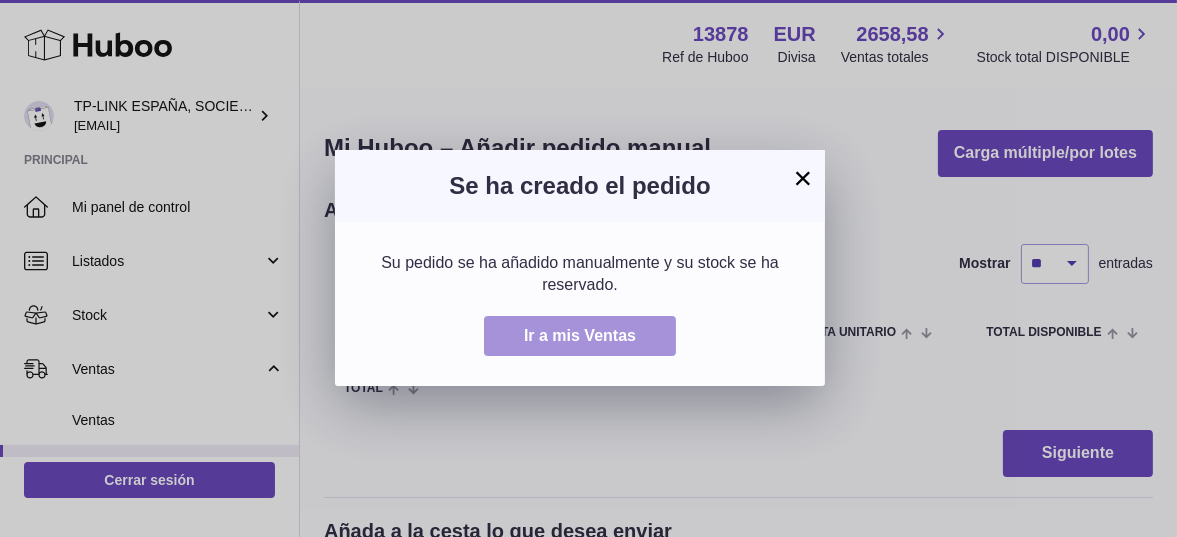 click on "Ir a mis Ventas" at bounding box center [580, 335] 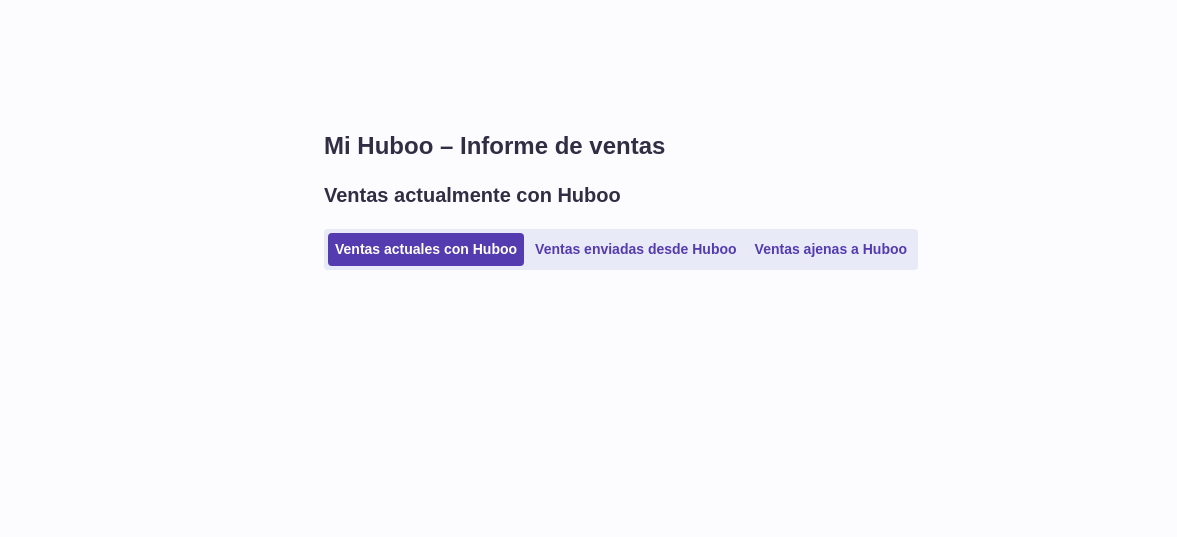 scroll, scrollTop: 0, scrollLeft: 0, axis: both 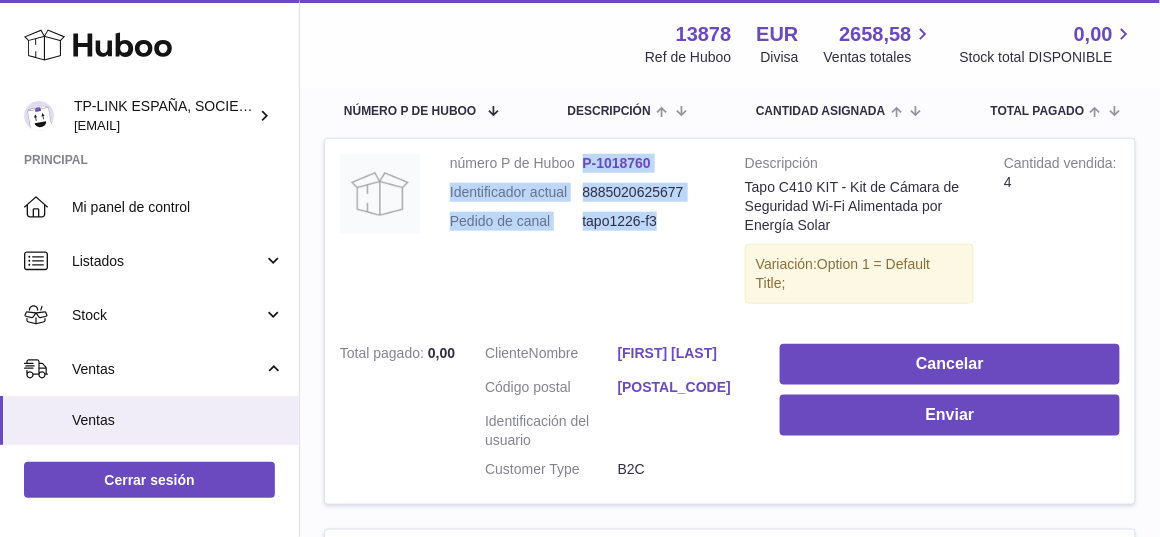 drag, startPoint x: 678, startPoint y: 228, endPoint x: 441, endPoint y: 156, distance: 247.69537 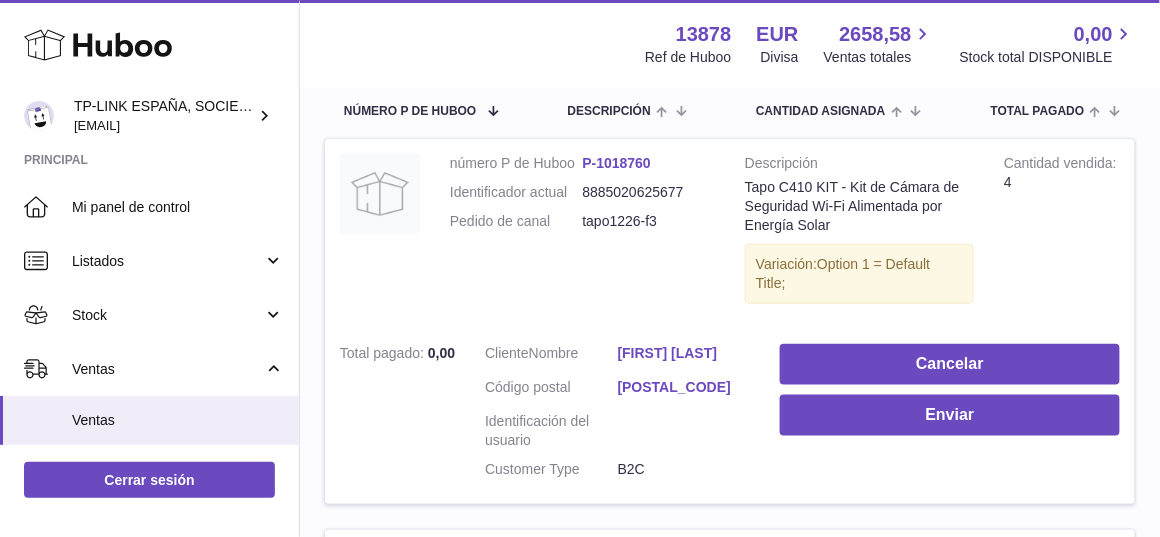 click on "Huboo" at bounding box center (149, 46) 